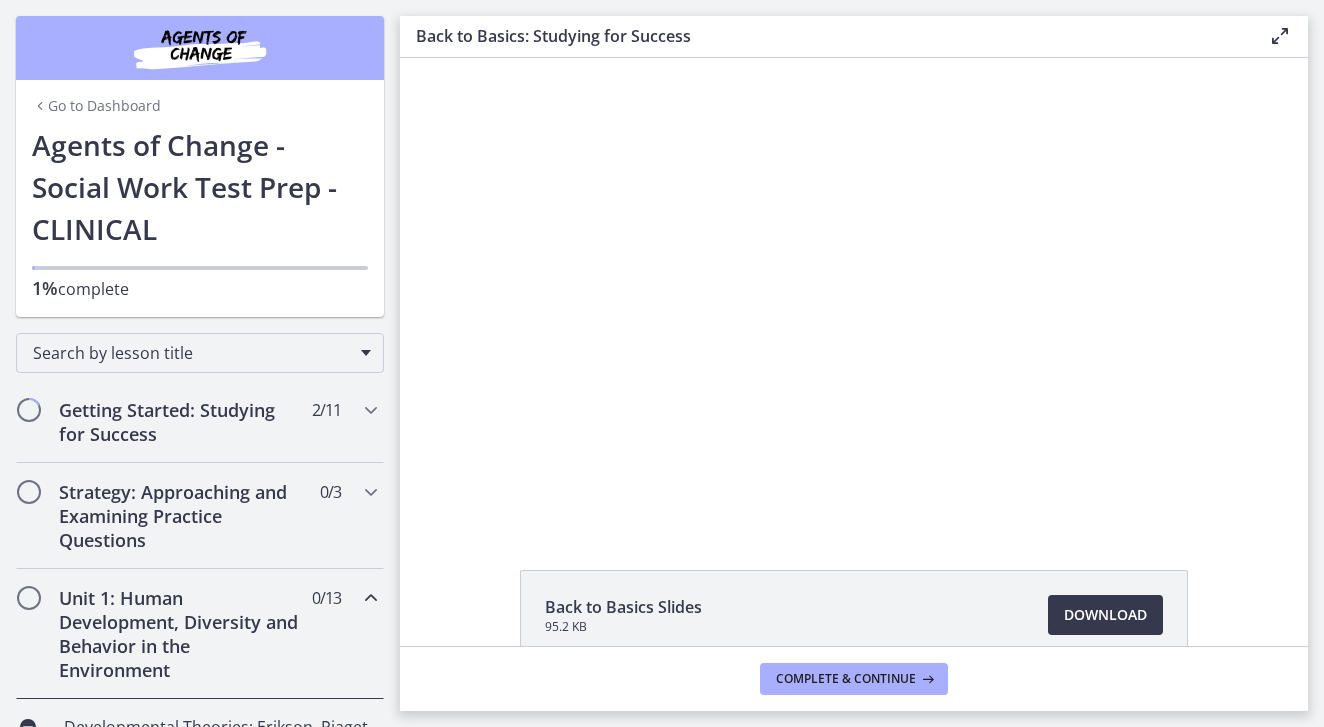 scroll, scrollTop: 0, scrollLeft: 0, axis: both 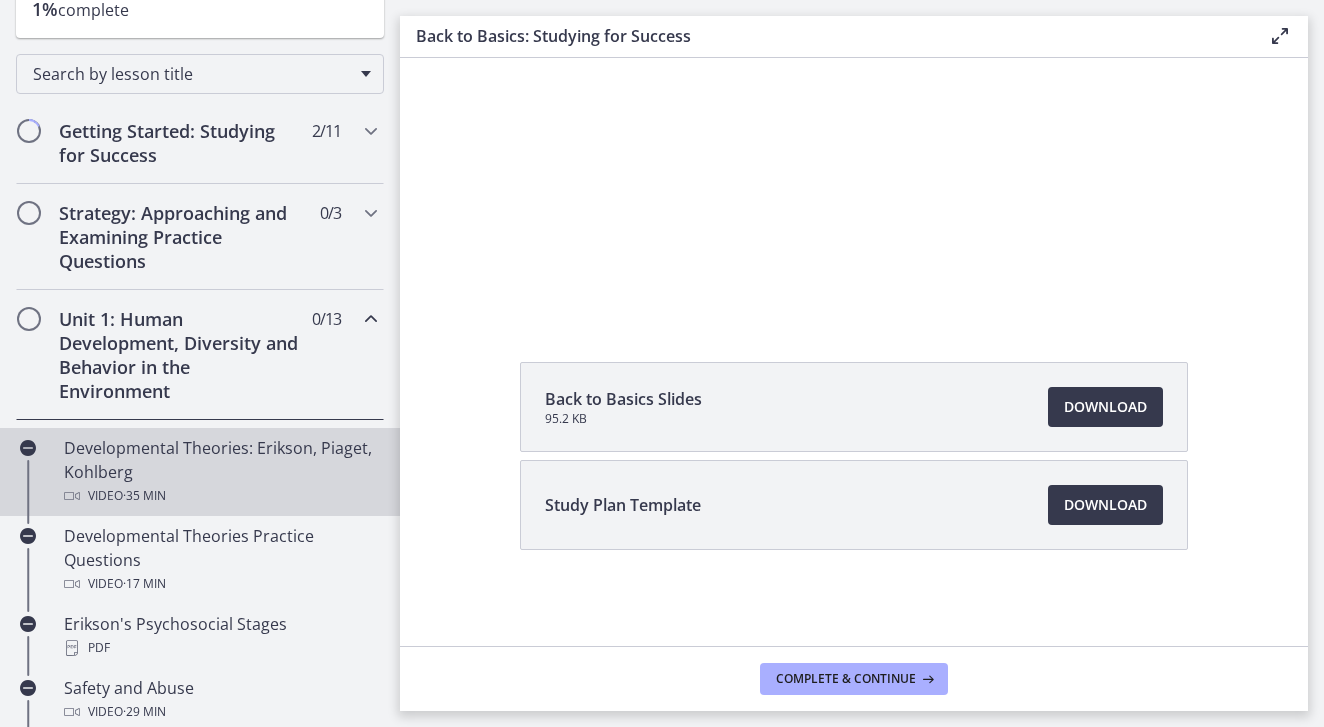 click on "Developmental Theories: Erikson, Piaget, Kohlberg
Video
·  35 min" at bounding box center (220, 472) 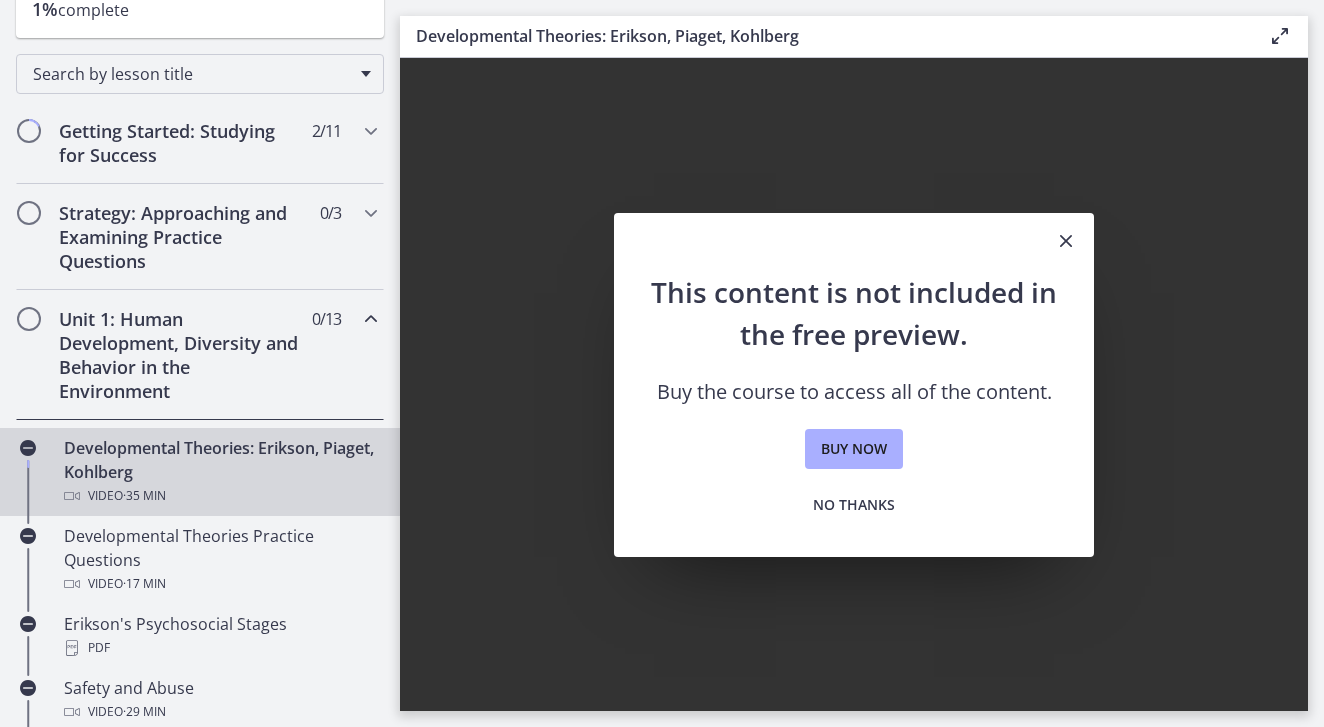 scroll, scrollTop: 0, scrollLeft: 0, axis: both 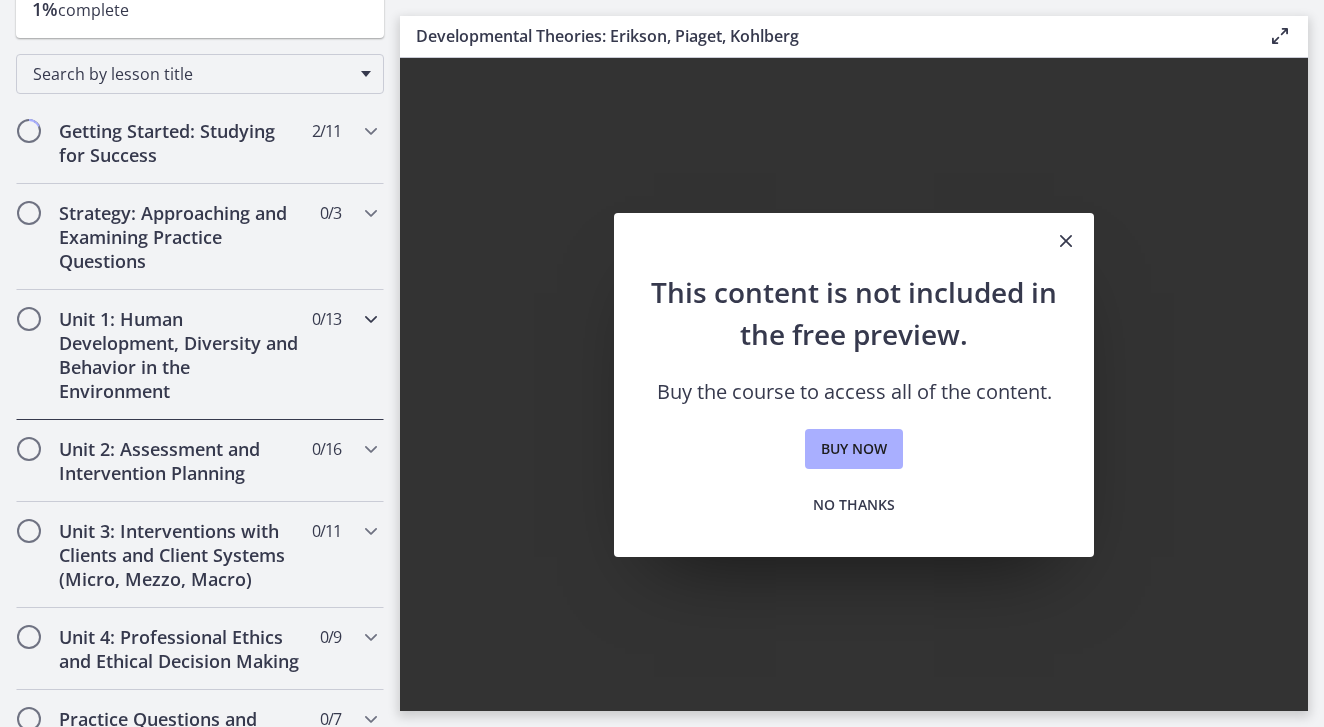 click on "Unit 1: Human Development, Diversity and Behavior in the Environment" at bounding box center [181, 355] 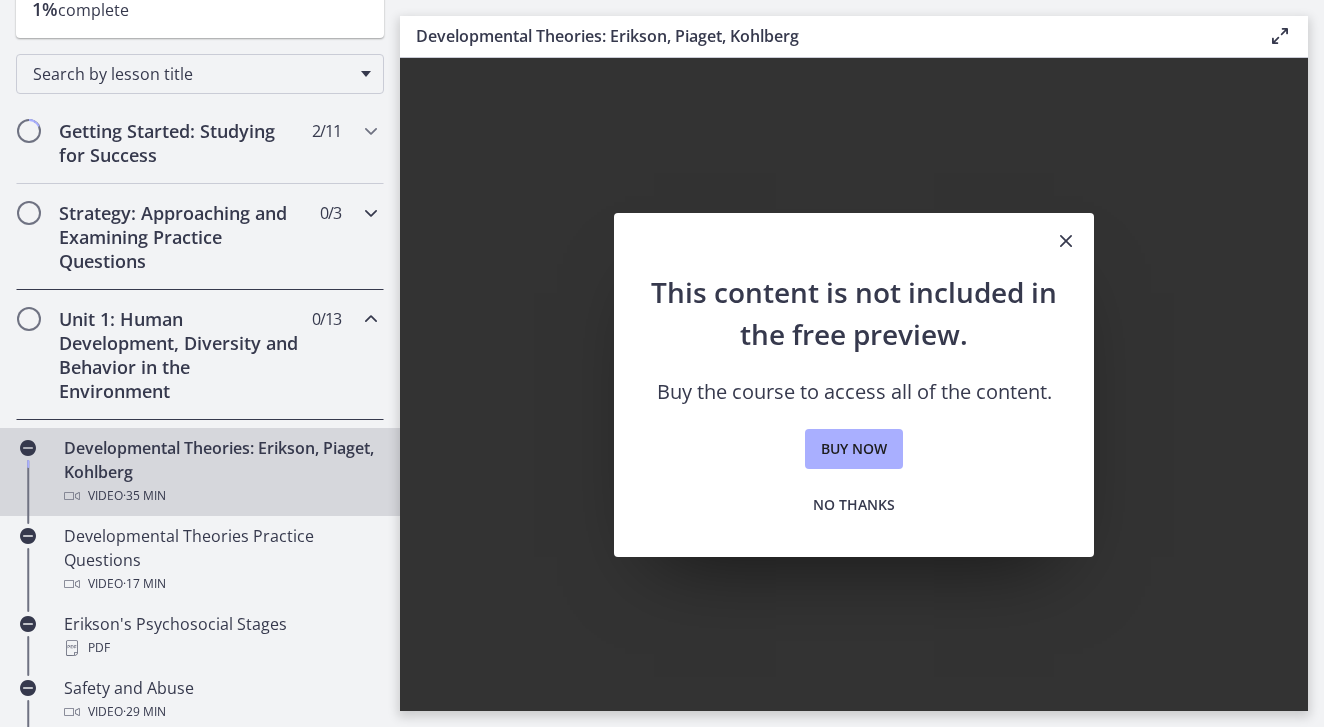 click on "Strategy: Approaching and Examining Practice Questions" at bounding box center (181, 237) 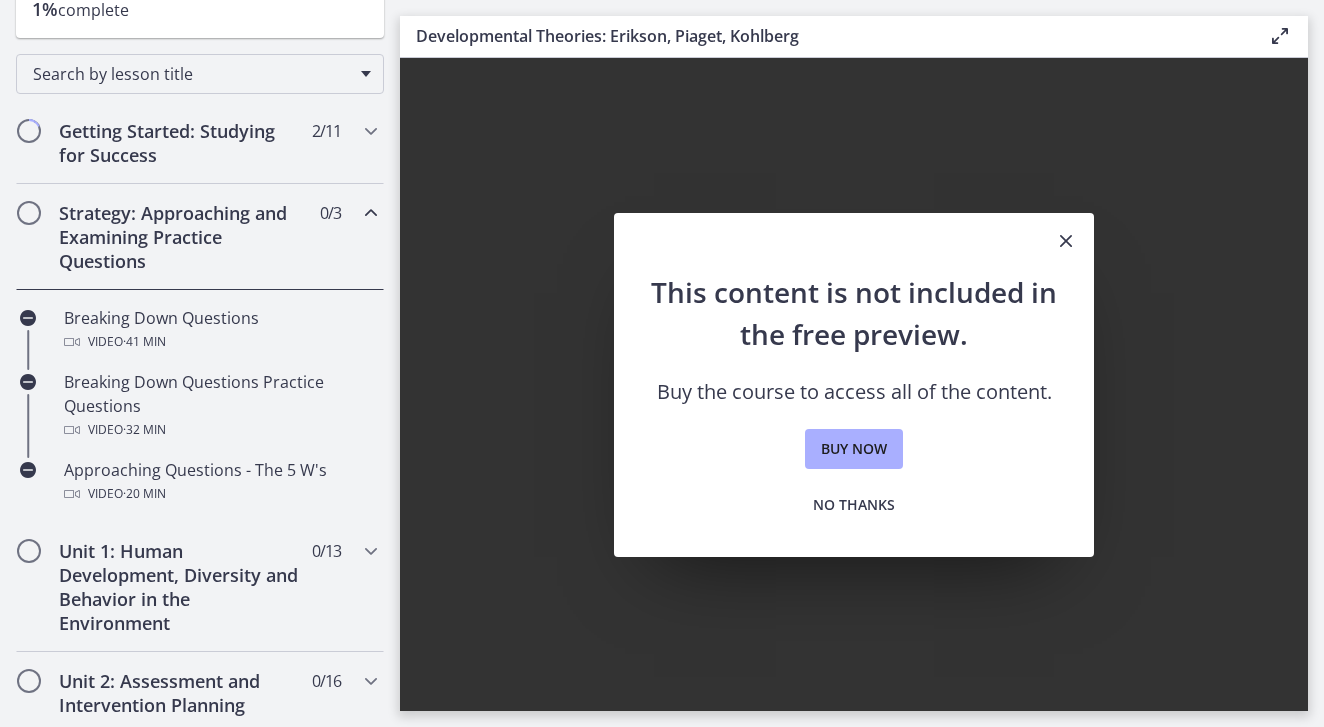 click on "Strategy: Approaching and Examining Practice Questions" at bounding box center (181, 237) 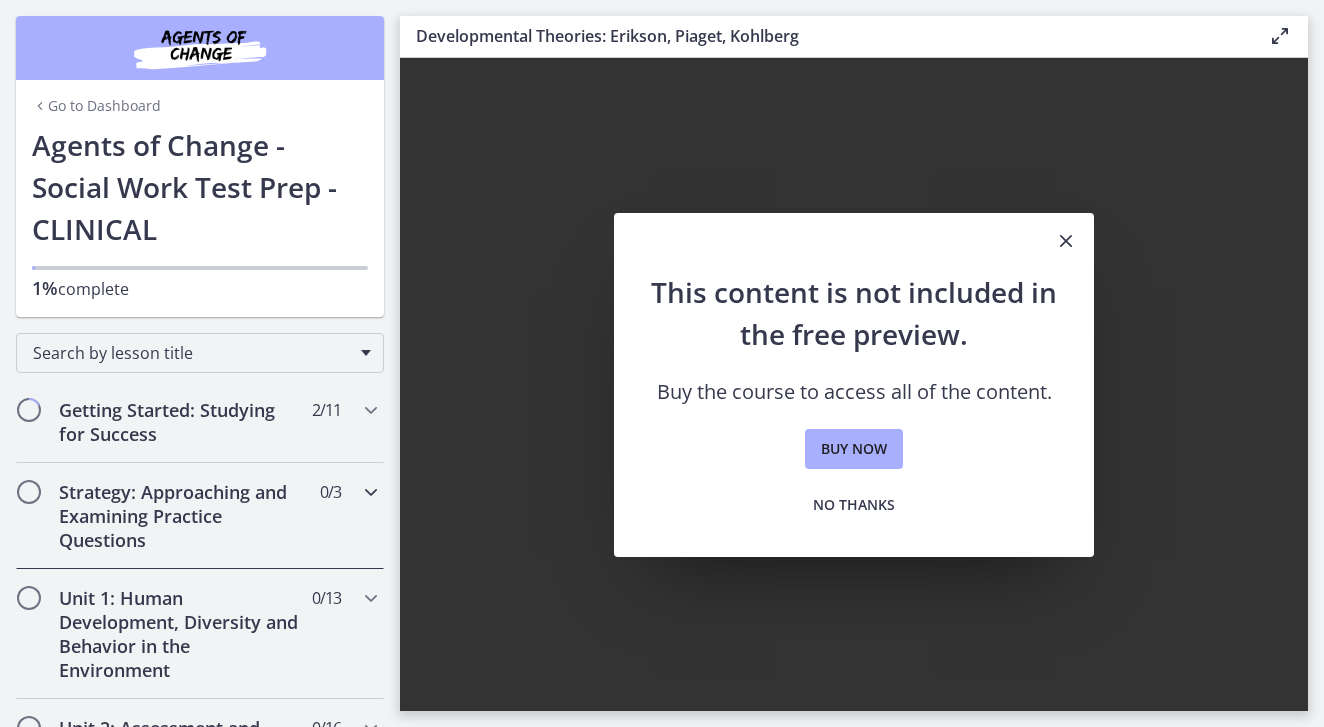 scroll, scrollTop: 0, scrollLeft: 0, axis: both 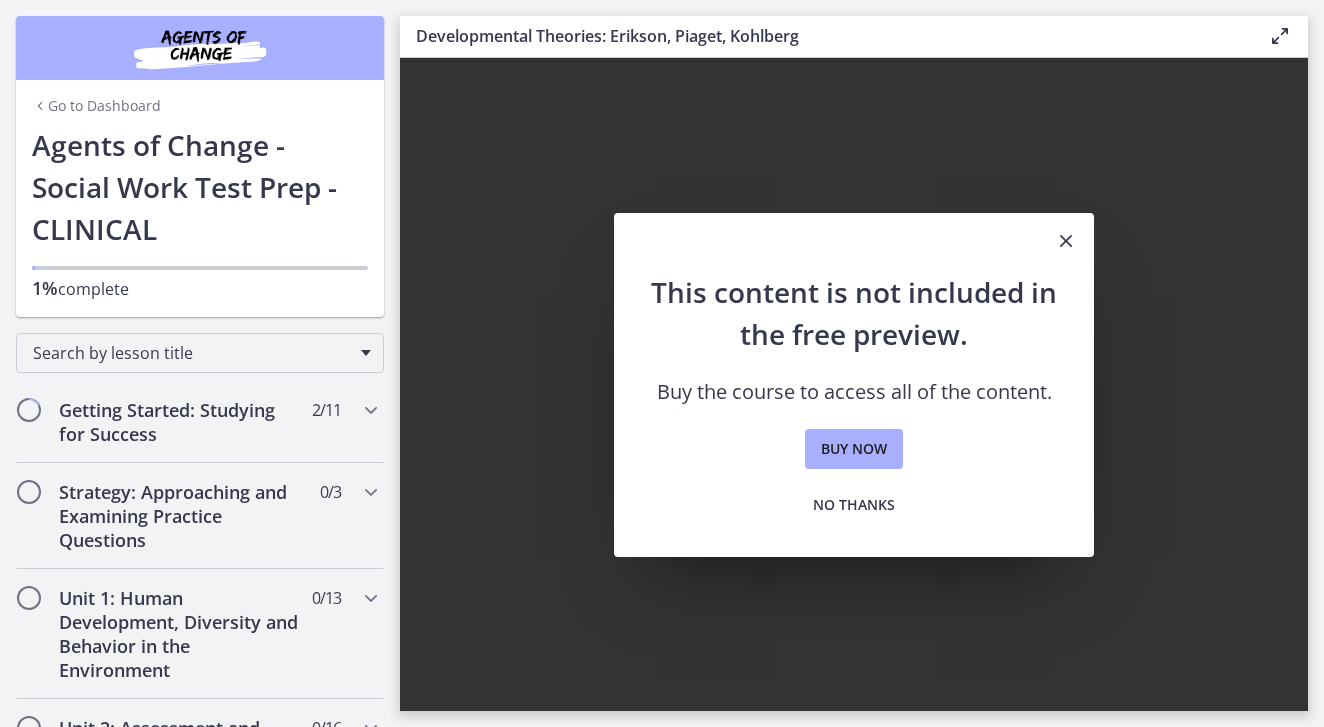 click at bounding box center [1066, 241] 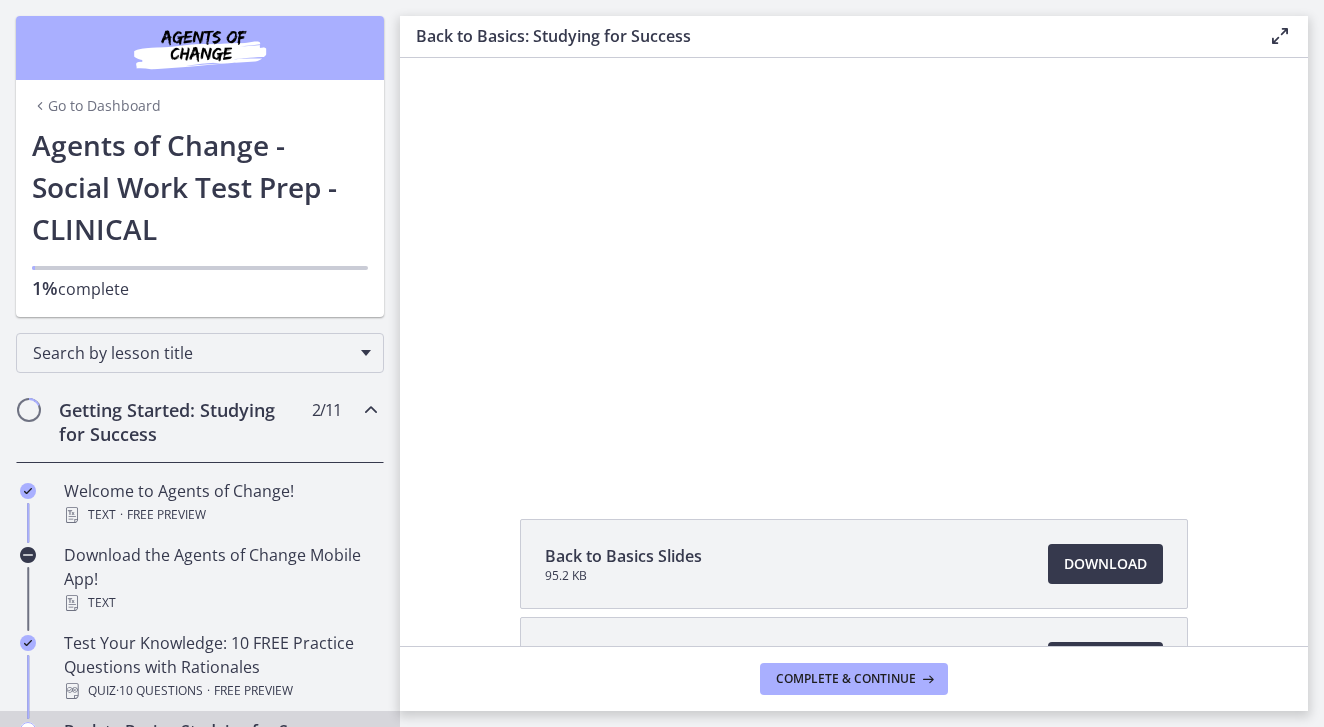 scroll, scrollTop: 0, scrollLeft: 0, axis: both 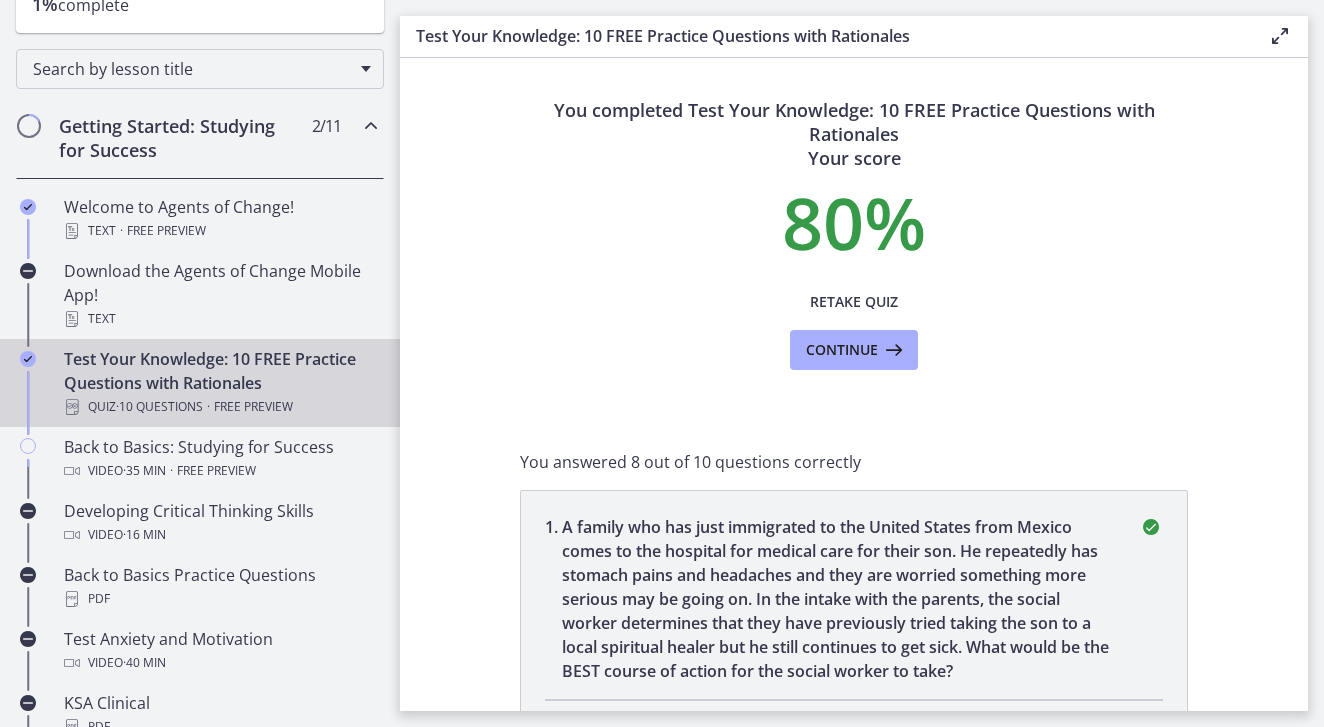 click on "Test Your Knowledge: 10 FREE Practice Questions with Rationales
Quiz
·  10 Questions
·
Free preview" at bounding box center (220, 383) 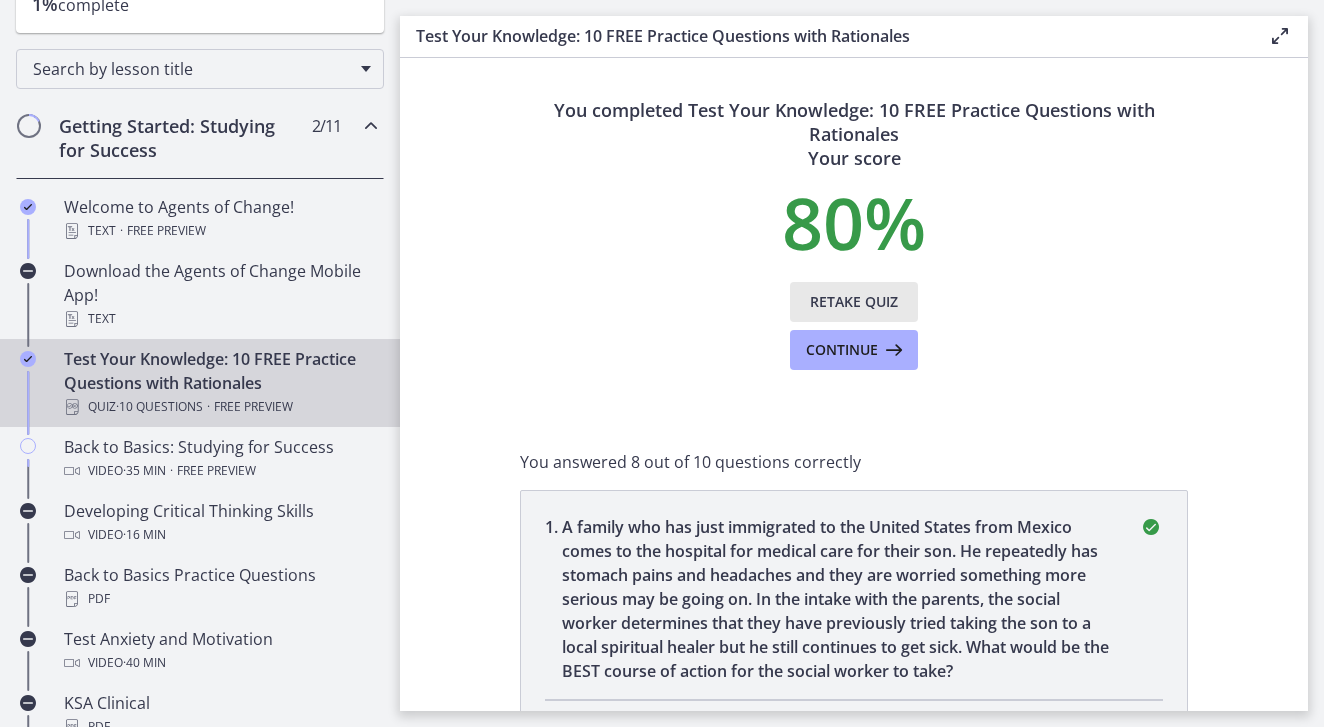 click on "Retake Quiz" at bounding box center (854, 302) 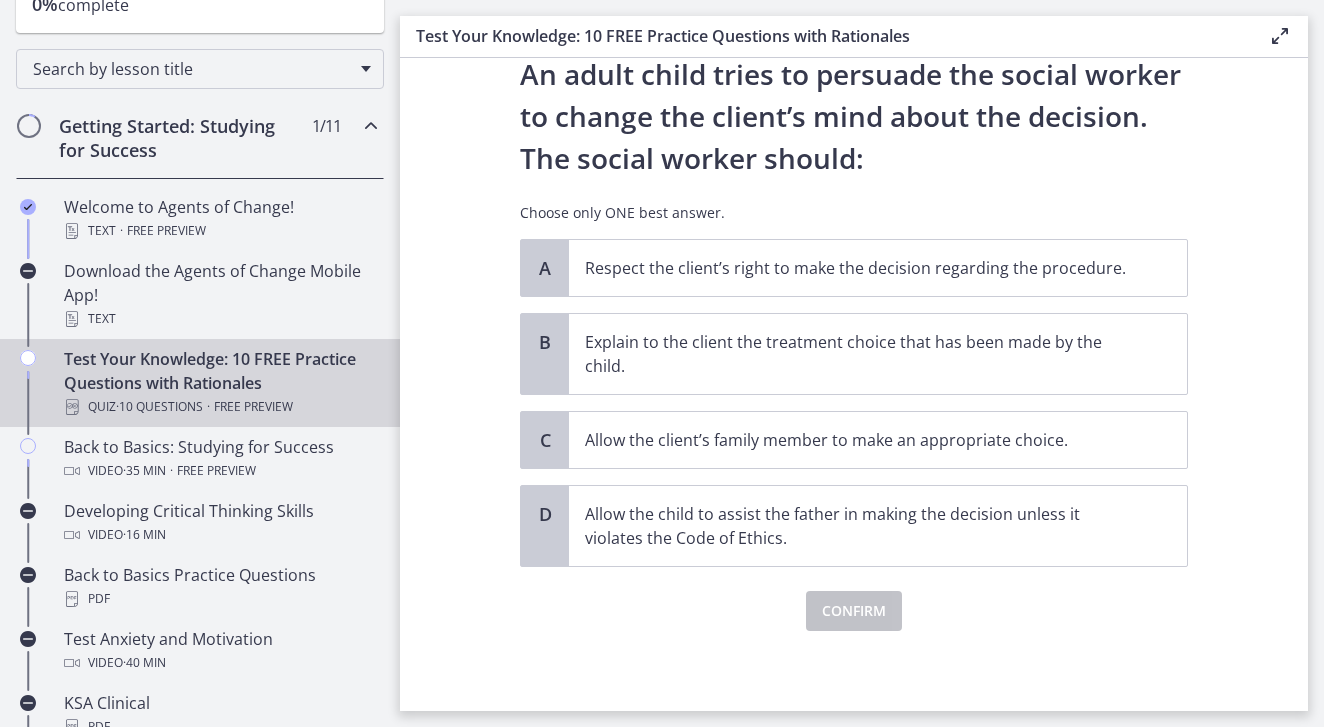 scroll, scrollTop: 237, scrollLeft: 0, axis: vertical 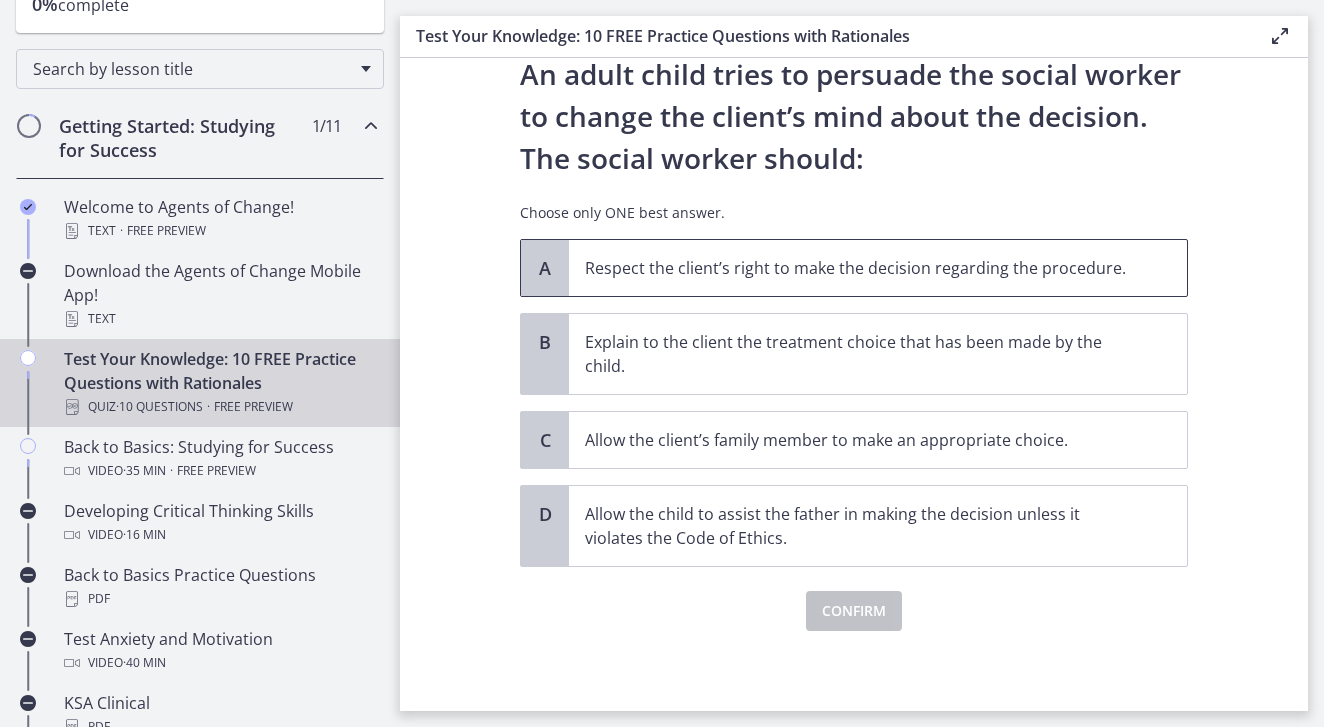 click on "Respect the client’s right to make the decision regarding the procedure." at bounding box center (858, 268) 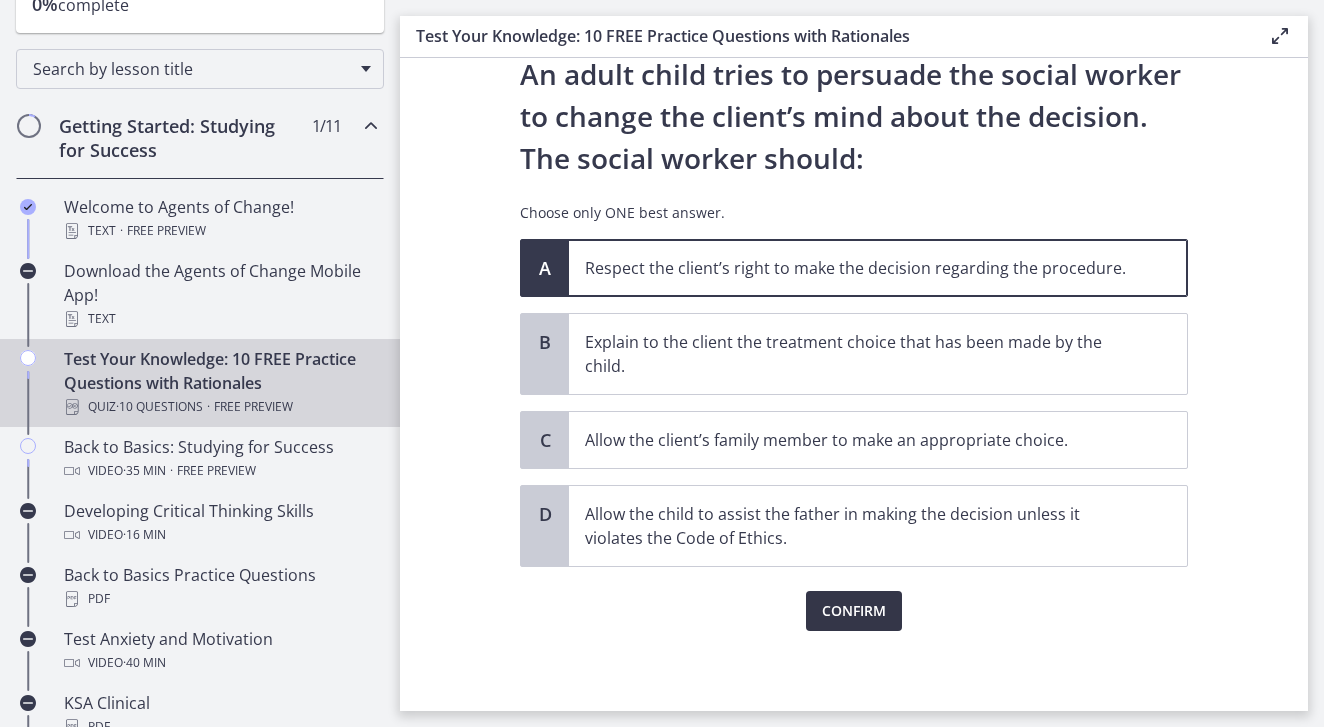 click on "Confirm" at bounding box center (854, 611) 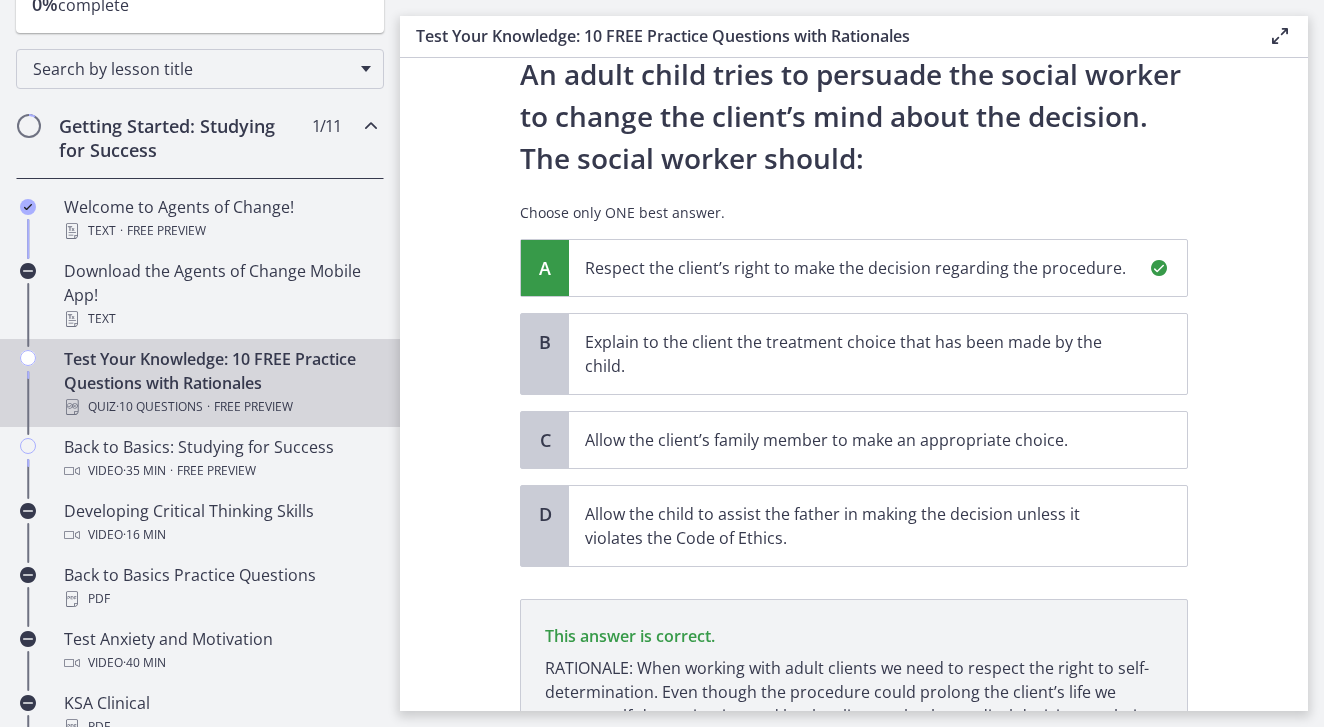 scroll, scrollTop: 447, scrollLeft: 0, axis: vertical 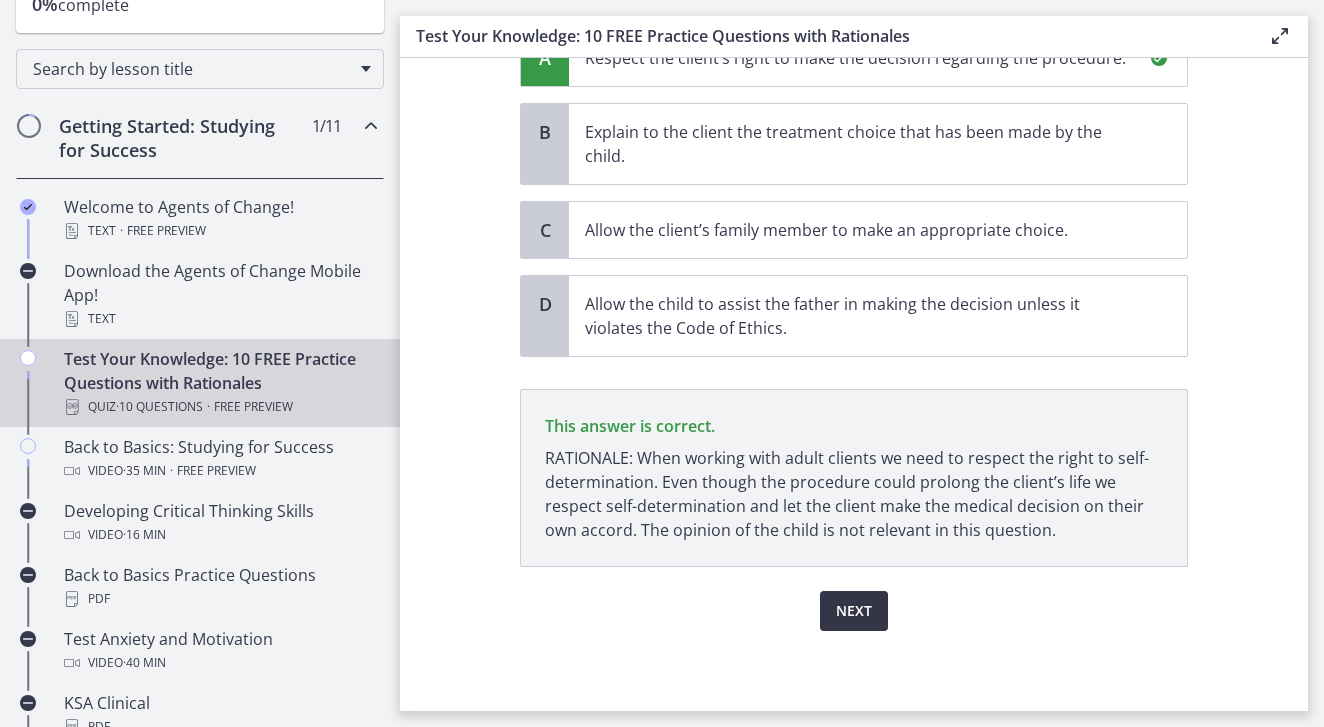 click on "Next" at bounding box center (854, 611) 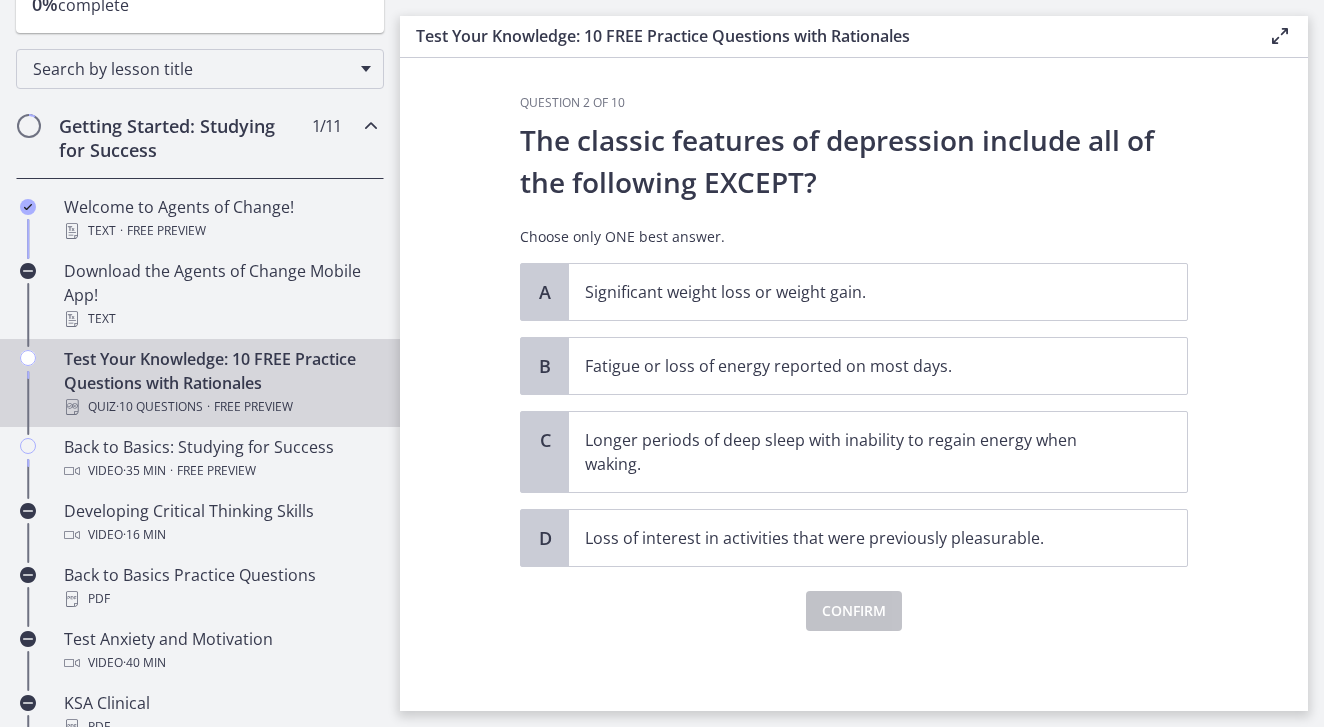 scroll, scrollTop: 0, scrollLeft: 0, axis: both 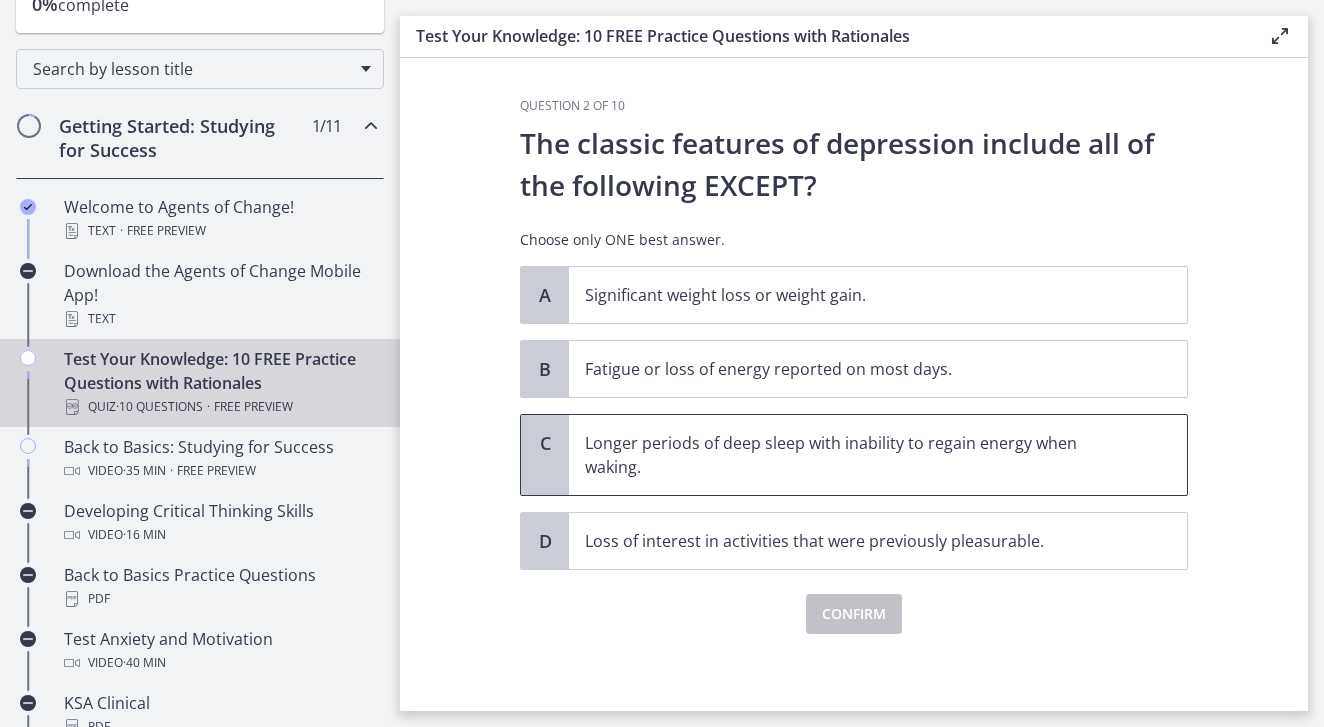 click on "Longer periods of deep sleep with inability to regain energy when waking." at bounding box center [858, 455] 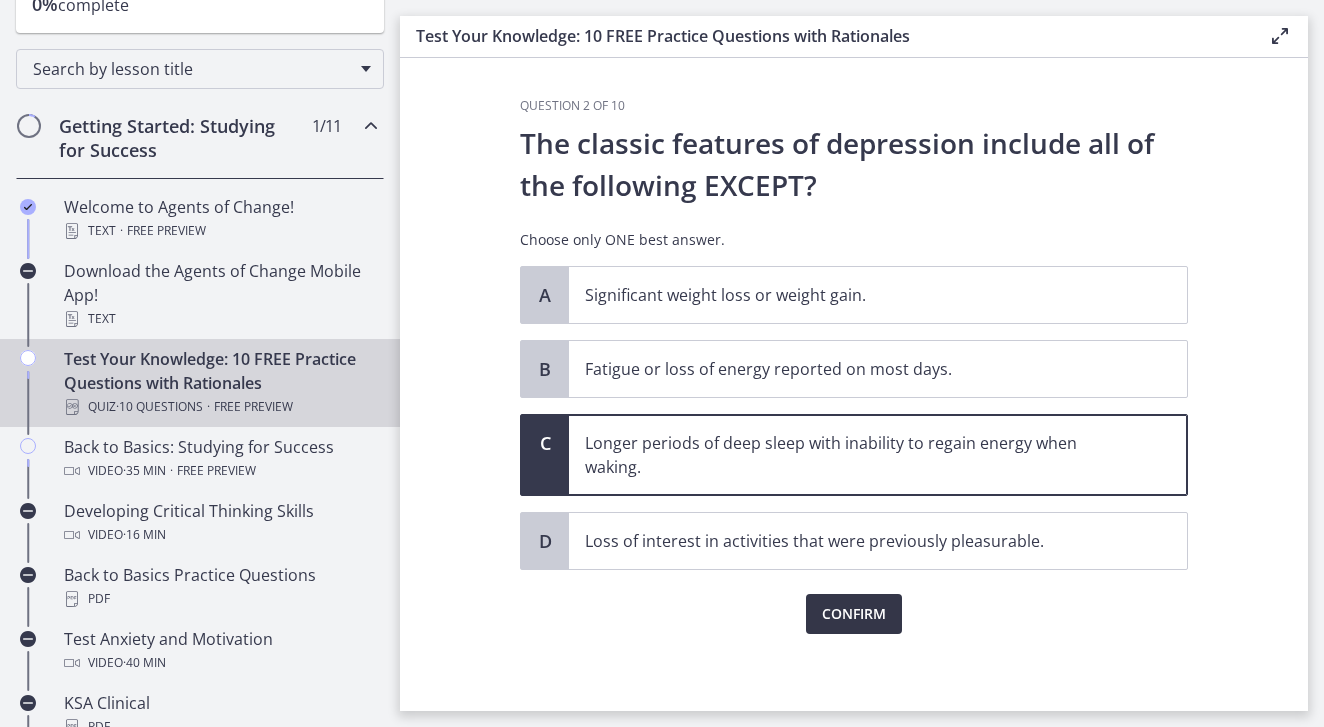 click on "Confirm" at bounding box center (854, 614) 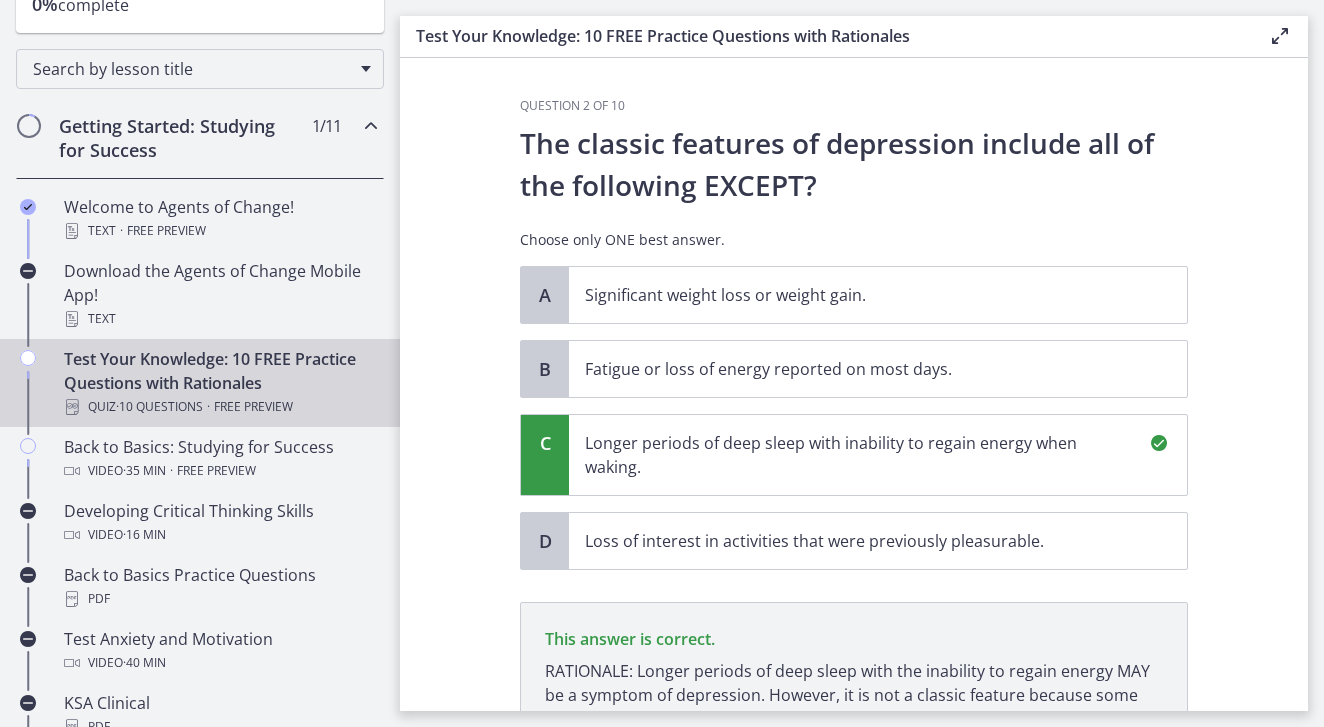 scroll, scrollTop: 237, scrollLeft: 0, axis: vertical 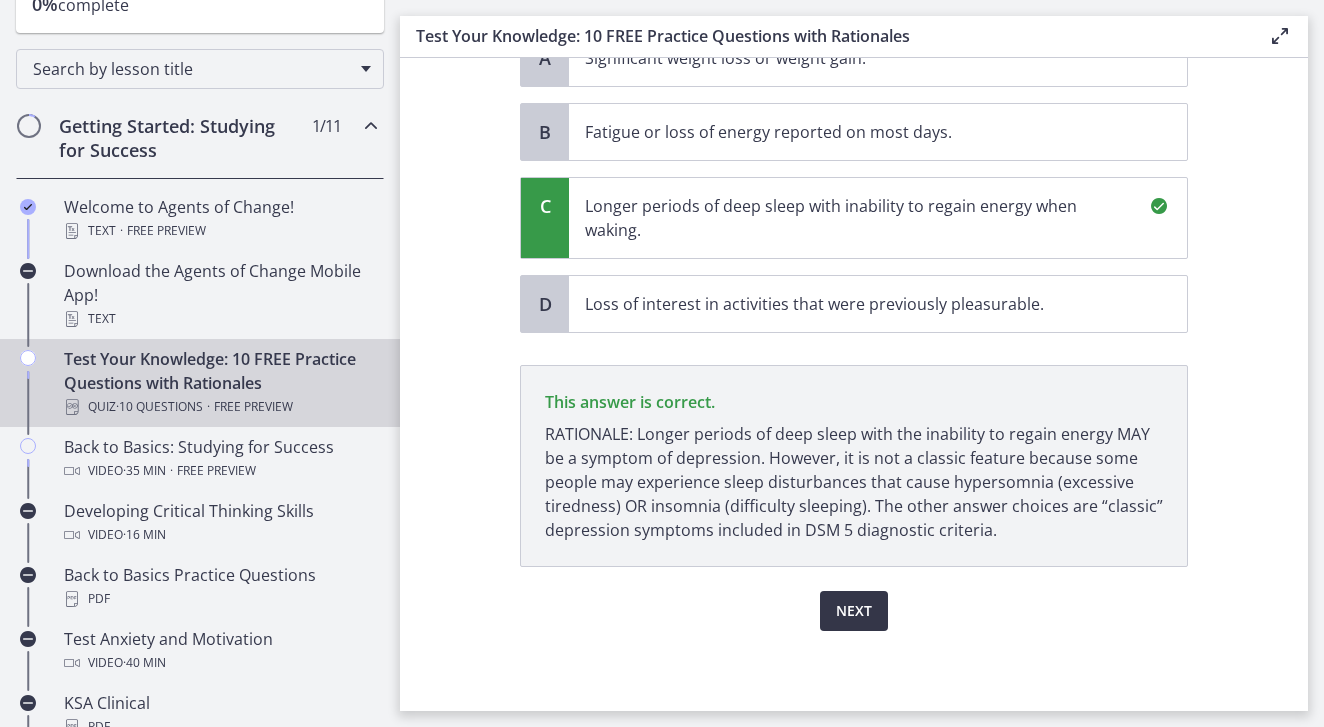 click on "Next" at bounding box center (854, 611) 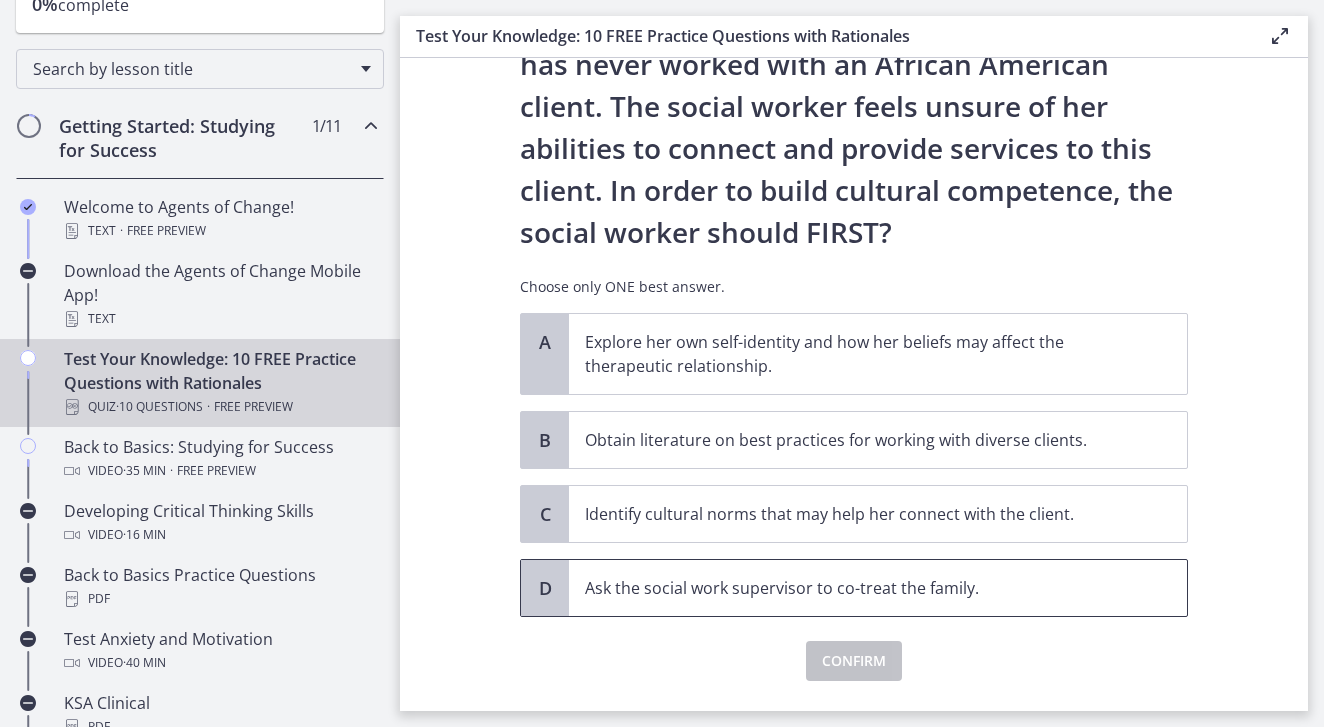 scroll, scrollTop: 277, scrollLeft: 0, axis: vertical 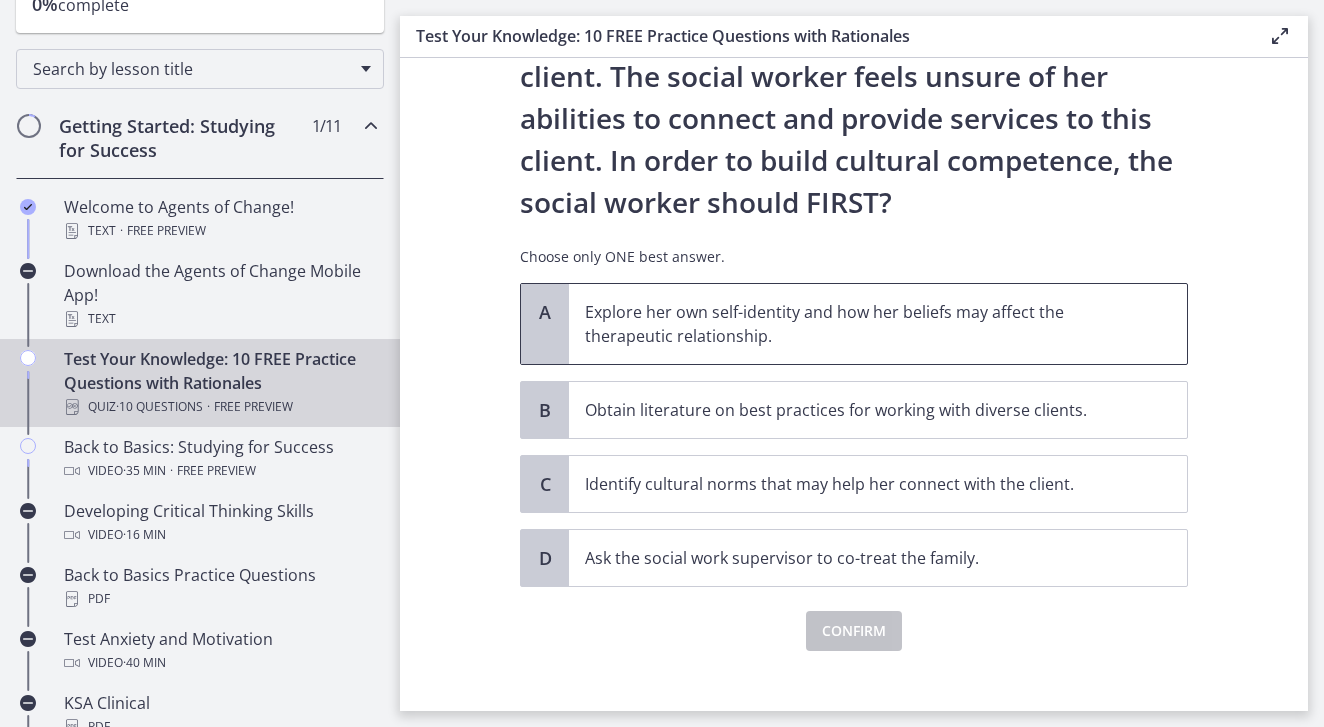click on "Explore her own self-identity and how her beliefs may affect the therapeutic relationship." at bounding box center (858, 324) 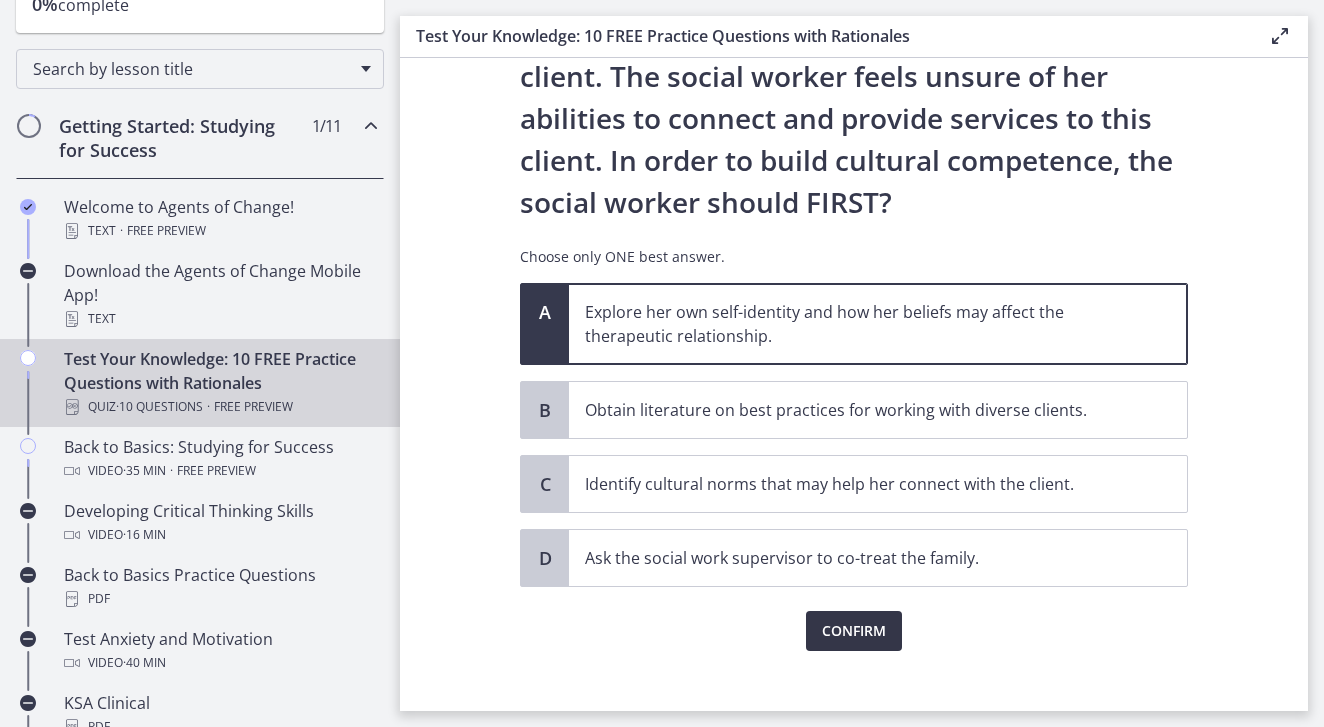 click on "Confirm" at bounding box center (854, 631) 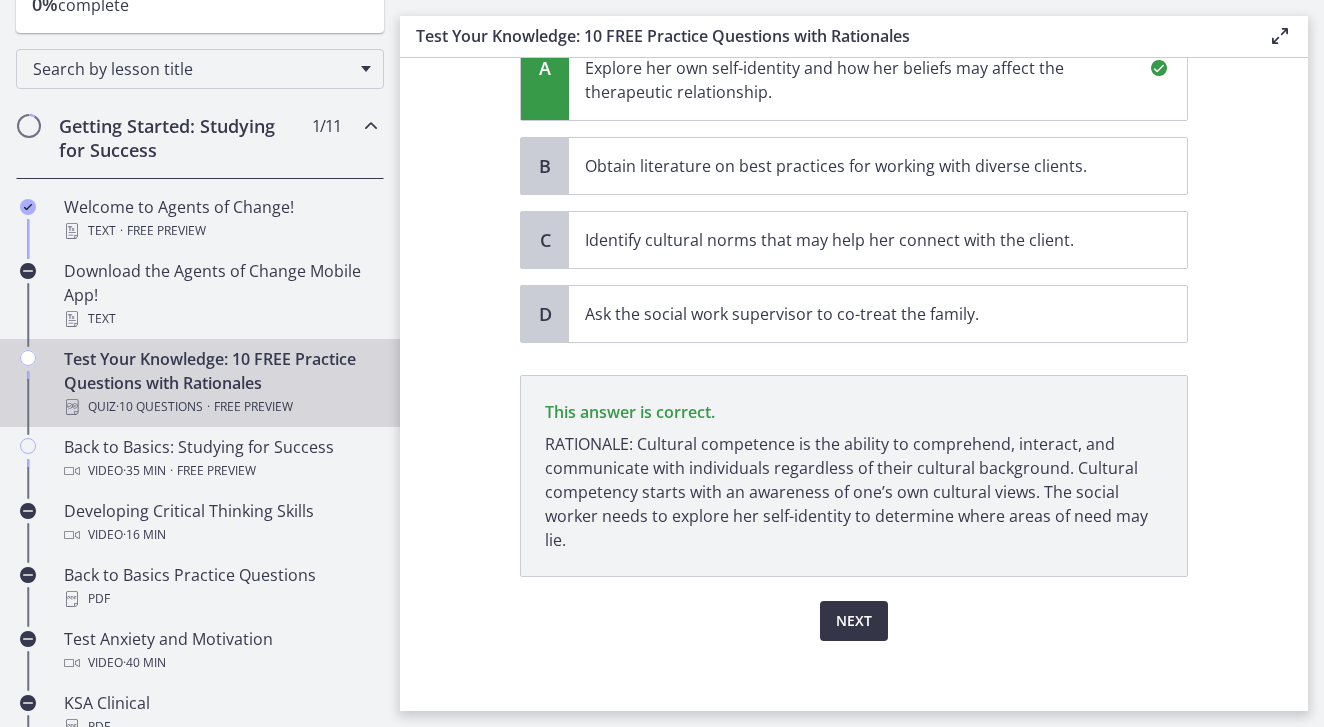 scroll, scrollTop: 531, scrollLeft: 0, axis: vertical 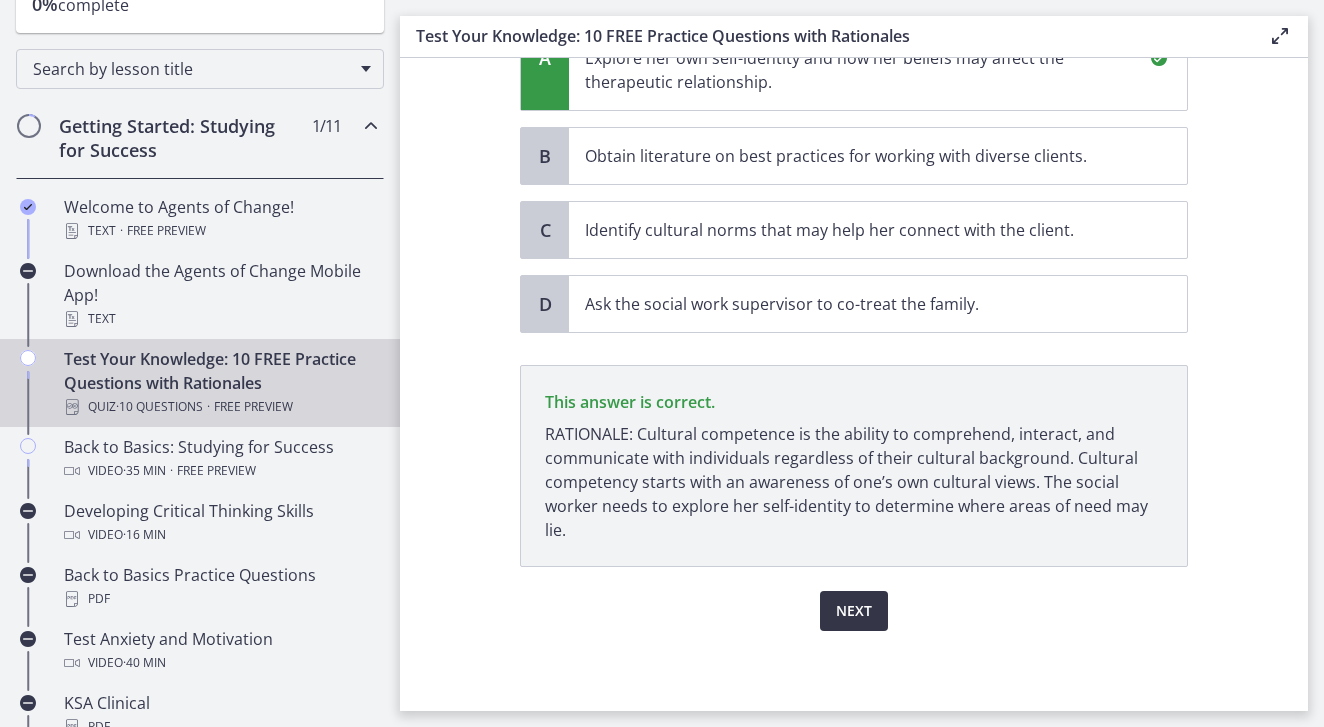 click on "Next" at bounding box center [854, 611] 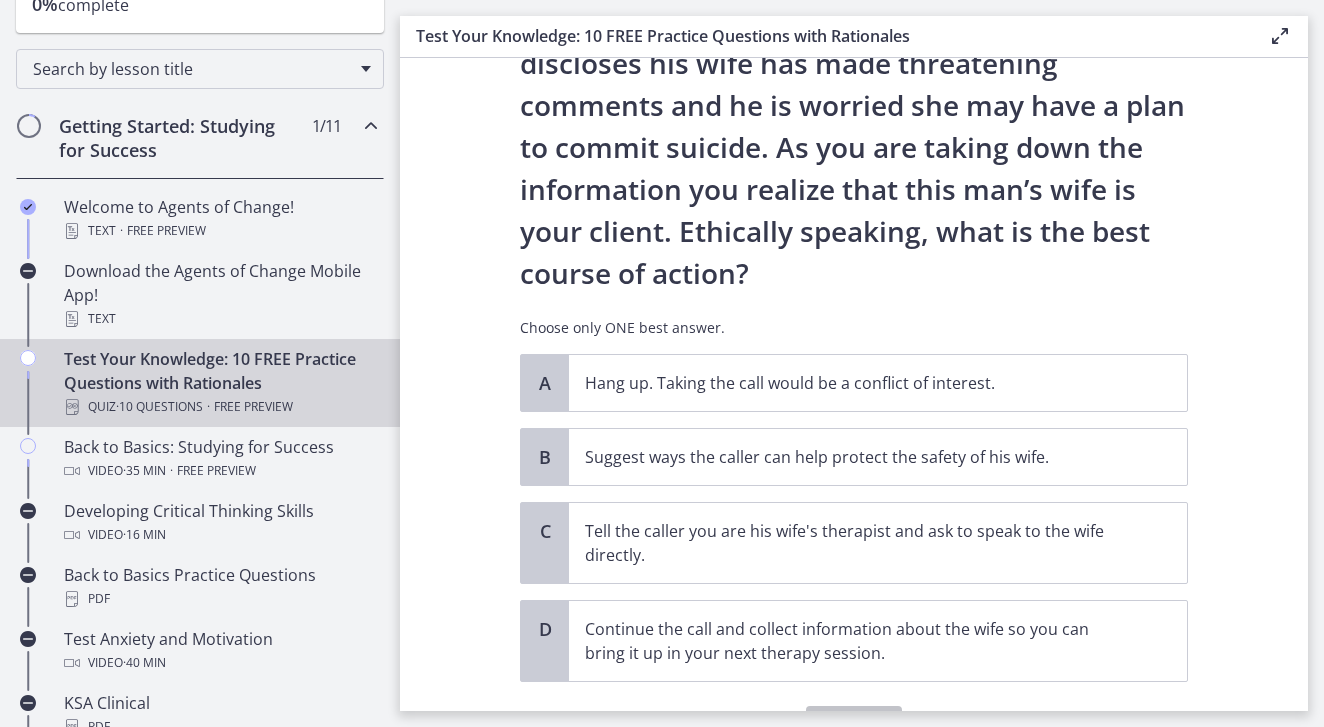scroll, scrollTop: 175, scrollLeft: 0, axis: vertical 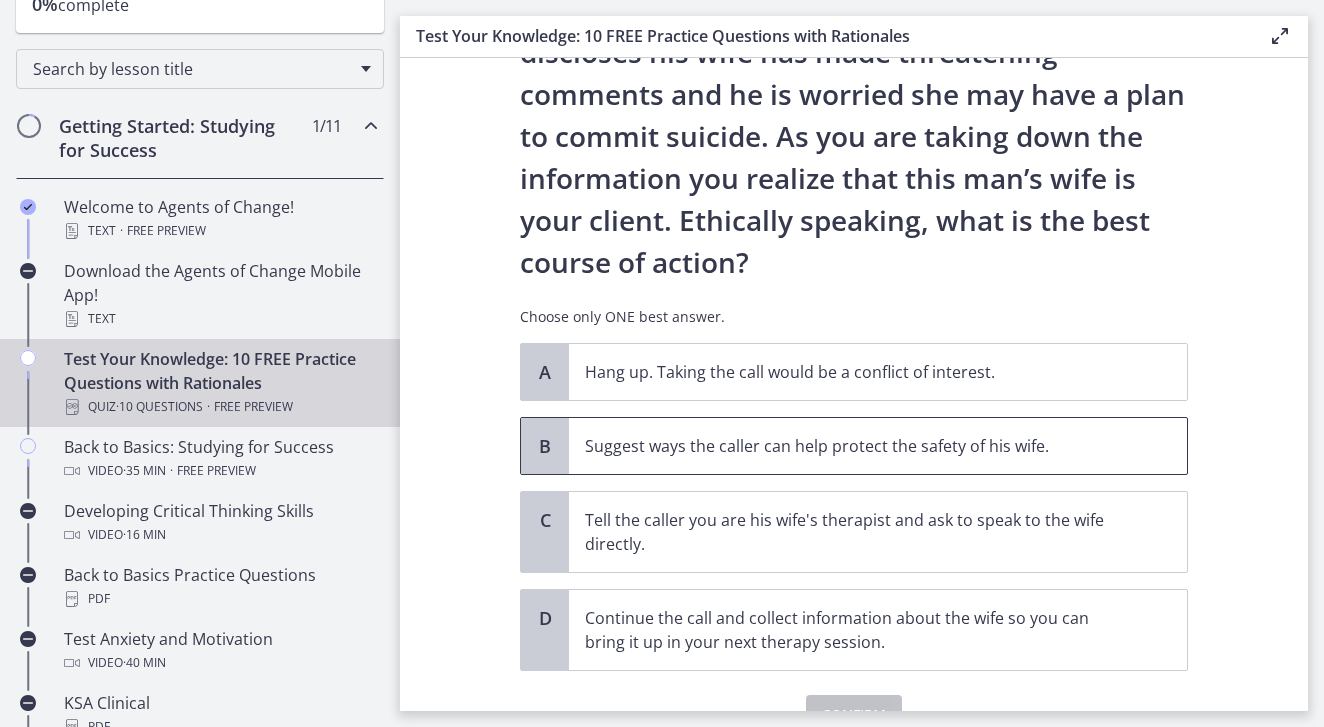 click on "Suggest ways the caller can help protect the safety of his wife." at bounding box center [858, 446] 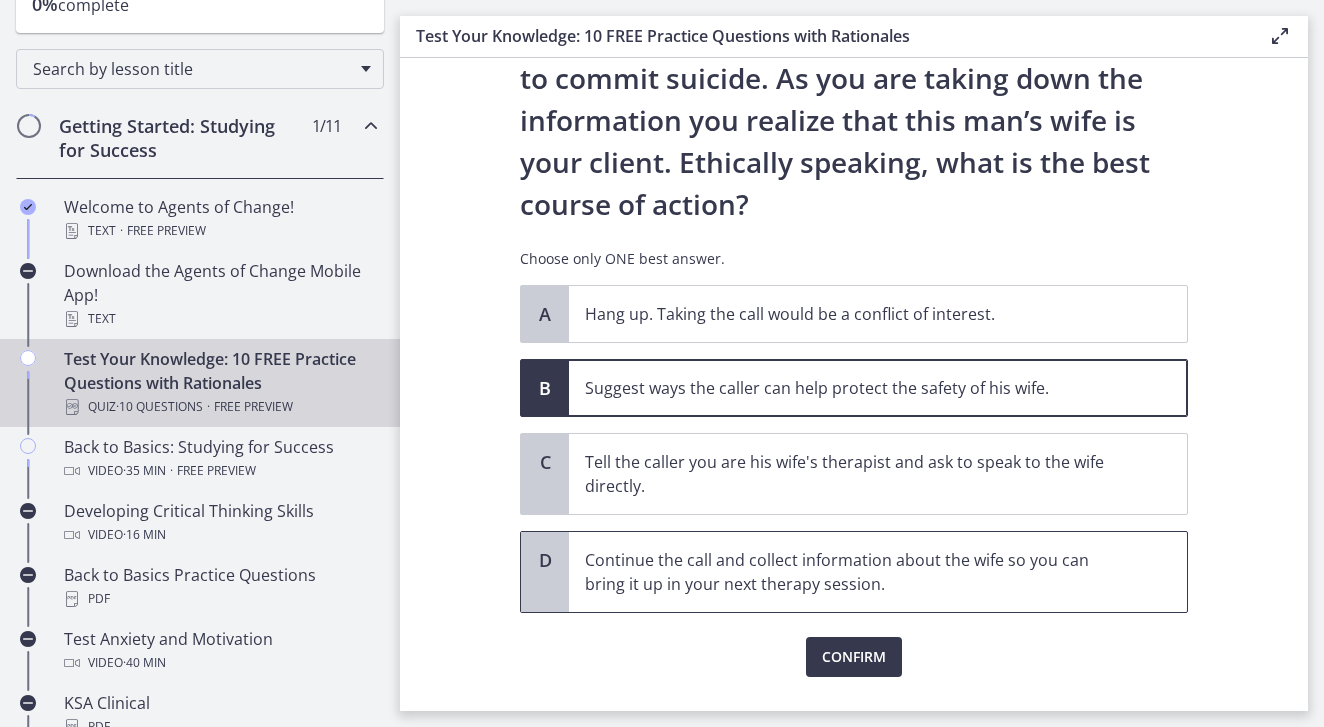 scroll, scrollTop: 263, scrollLeft: 0, axis: vertical 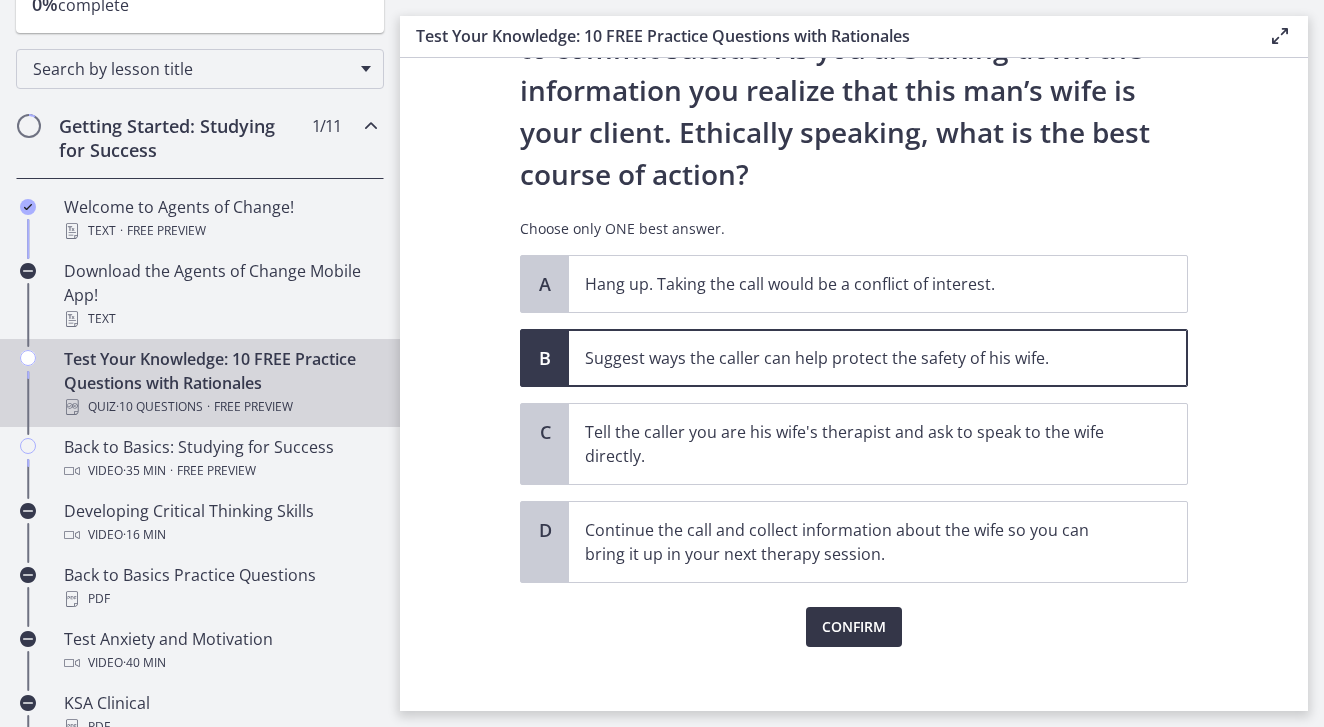 click on "Confirm" at bounding box center (854, 627) 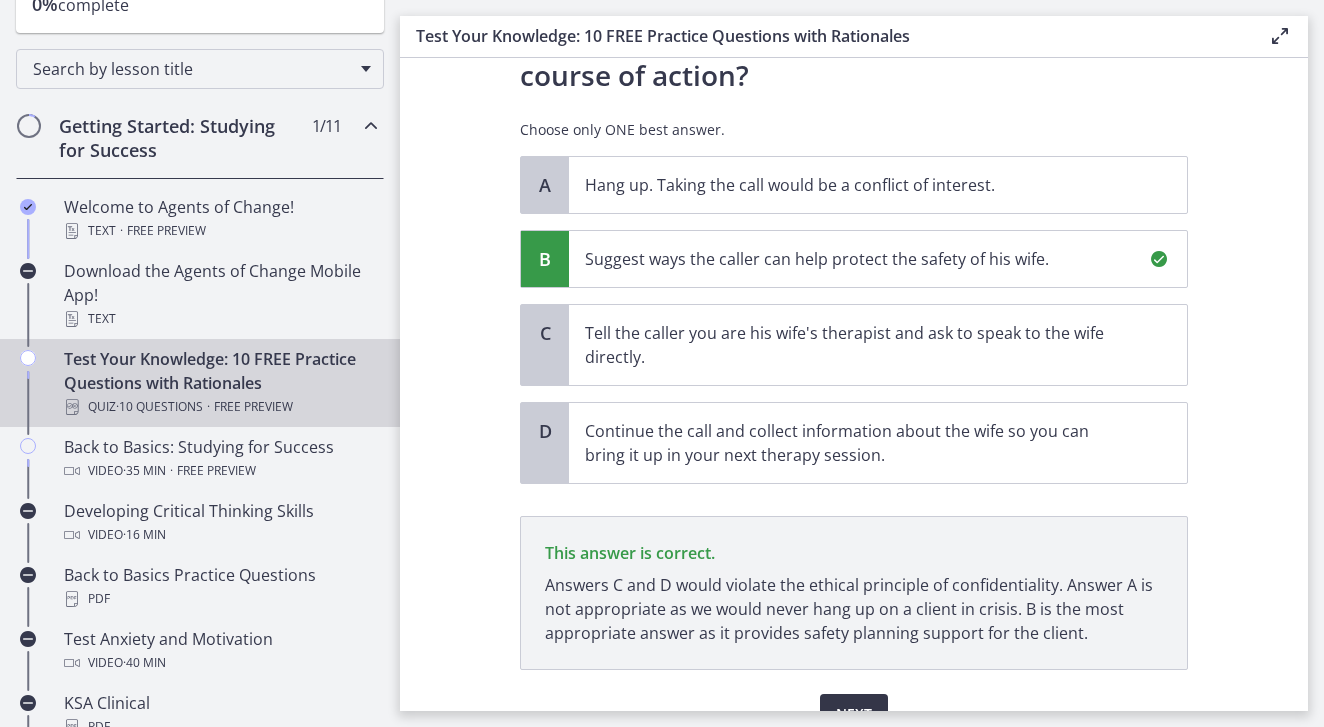 scroll, scrollTop: 465, scrollLeft: 0, axis: vertical 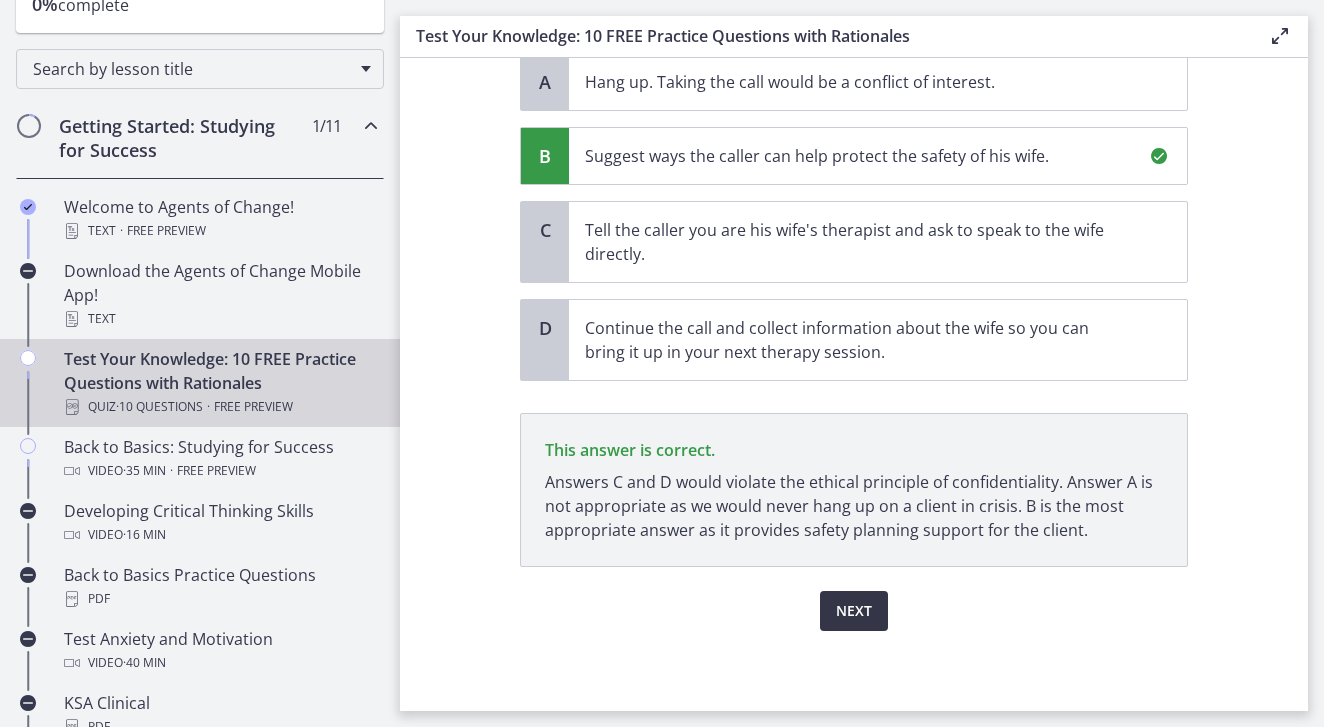 click on "Next" at bounding box center (854, 611) 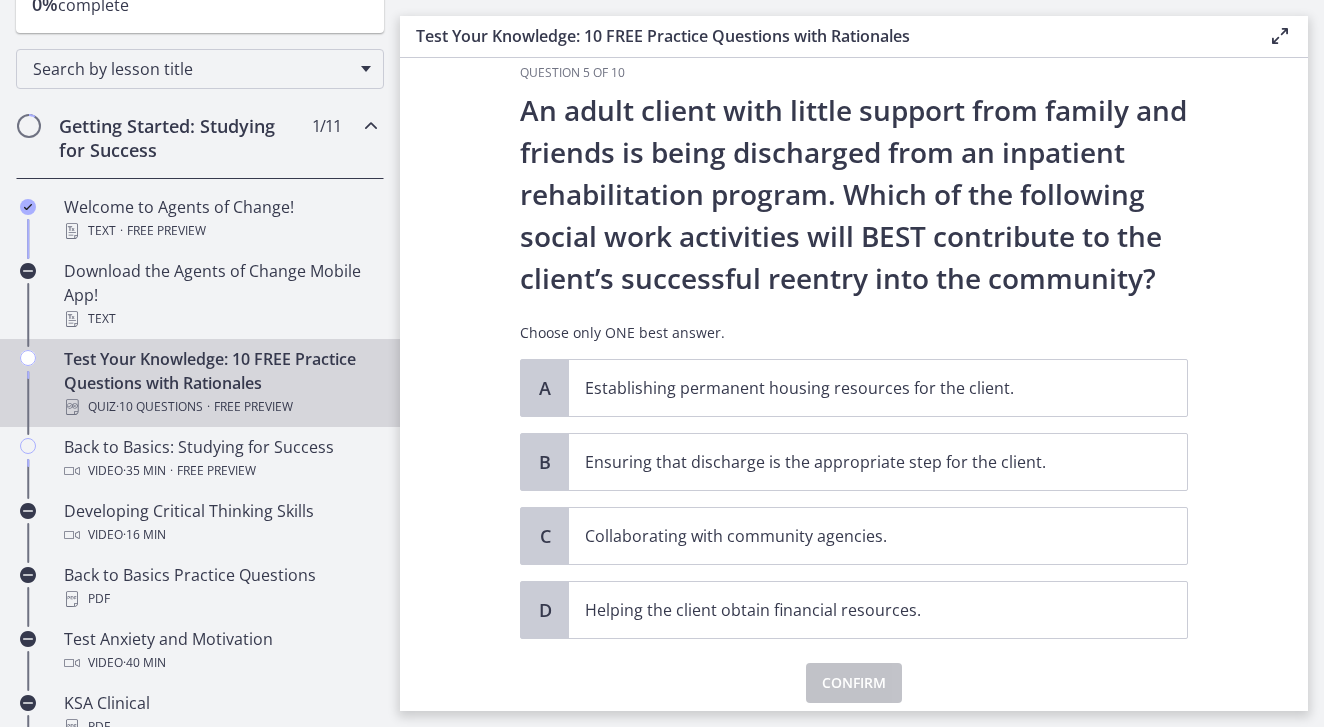 scroll, scrollTop: 40, scrollLeft: 0, axis: vertical 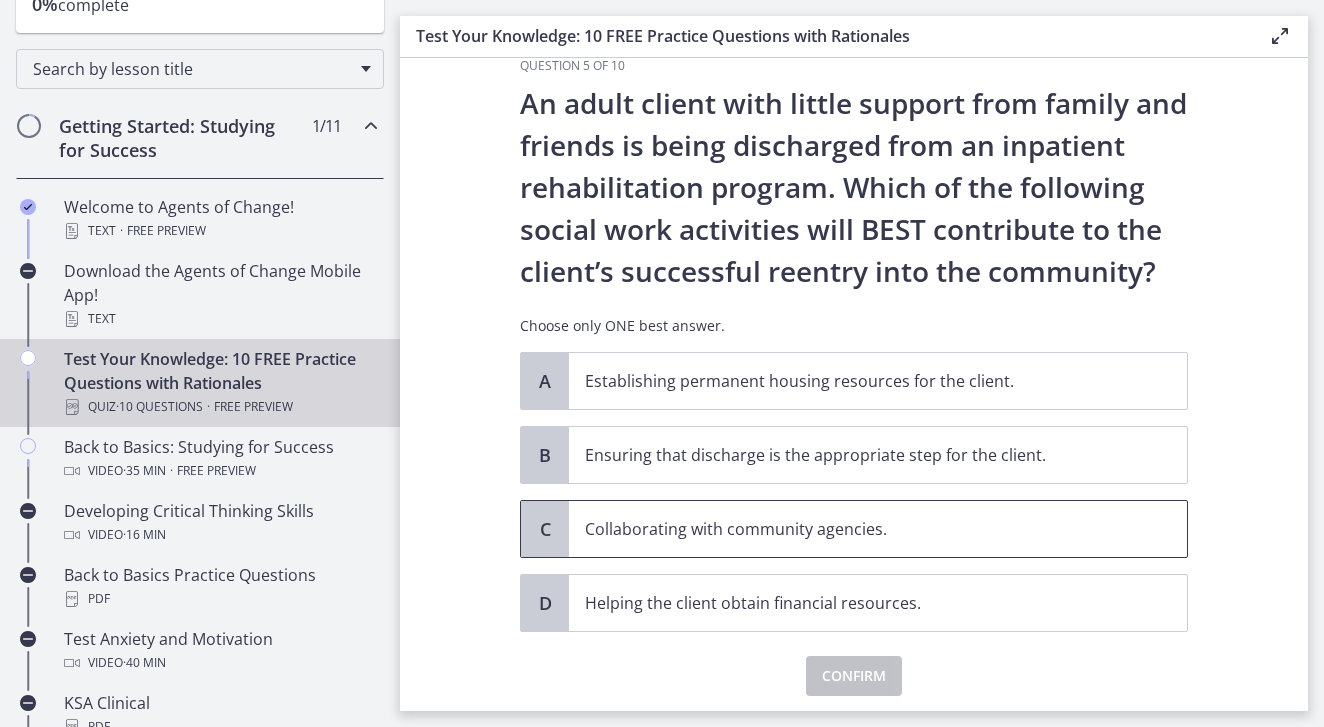 click on "Collaborating with community agencies." at bounding box center [858, 529] 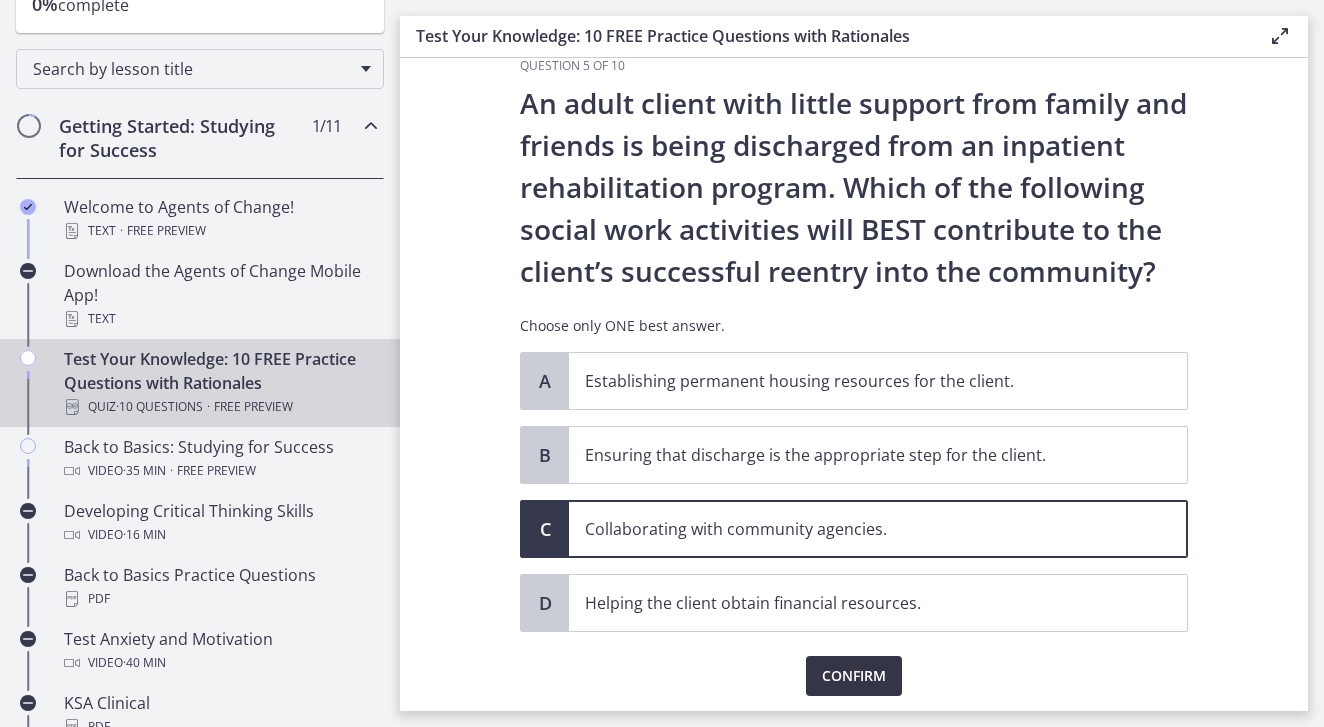 click on "Confirm" at bounding box center [854, 676] 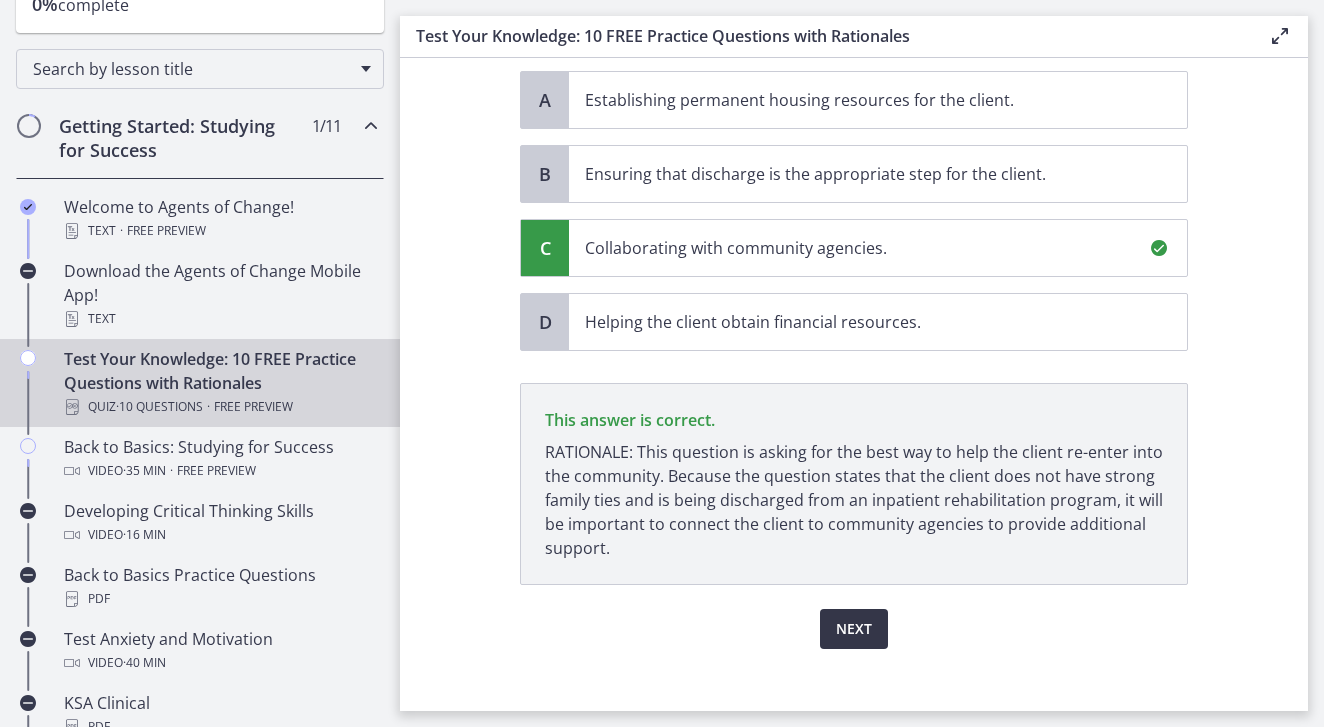 scroll, scrollTop: 339, scrollLeft: 0, axis: vertical 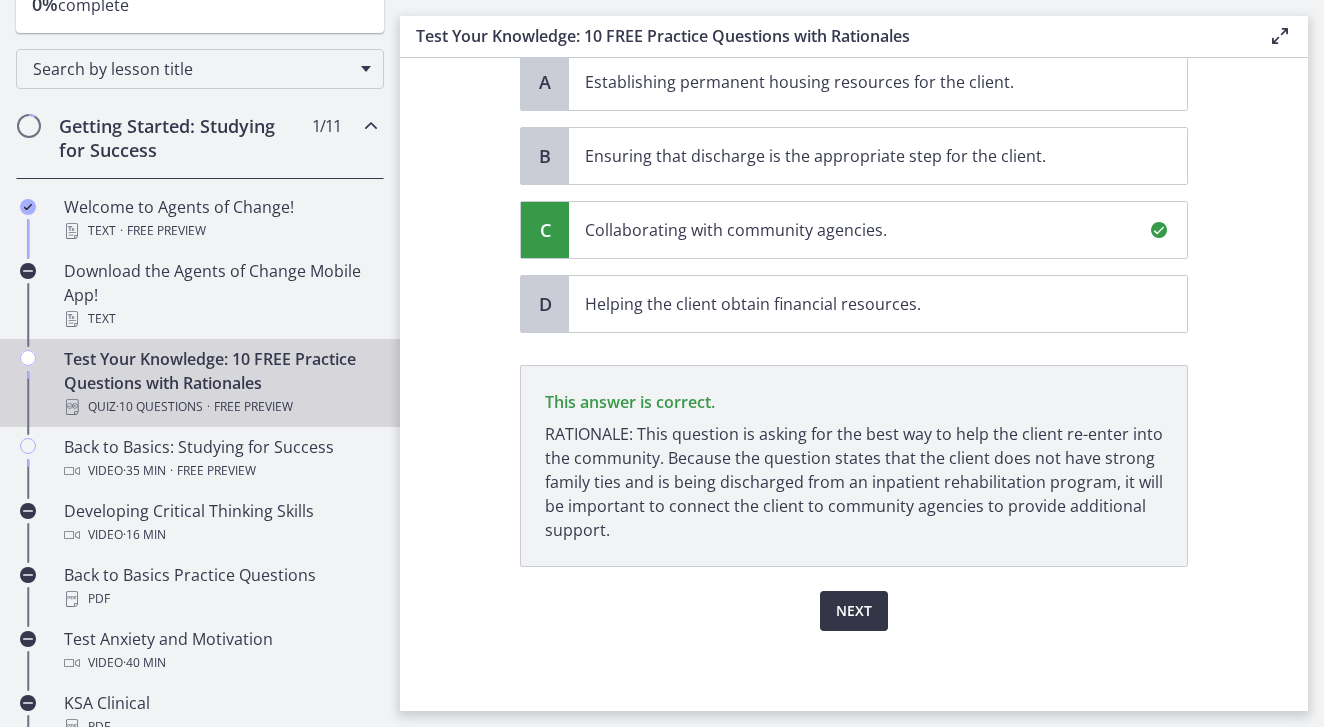 click on "Next" at bounding box center (854, 611) 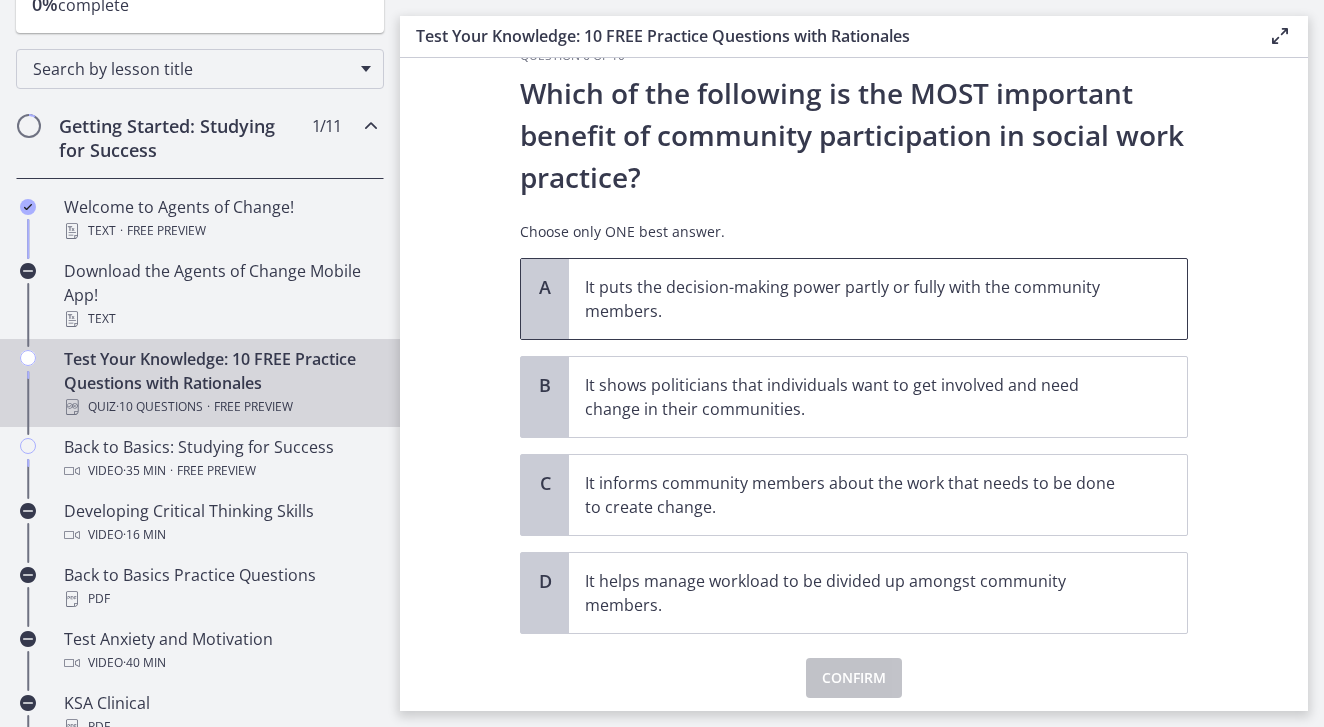 scroll, scrollTop: 56, scrollLeft: 0, axis: vertical 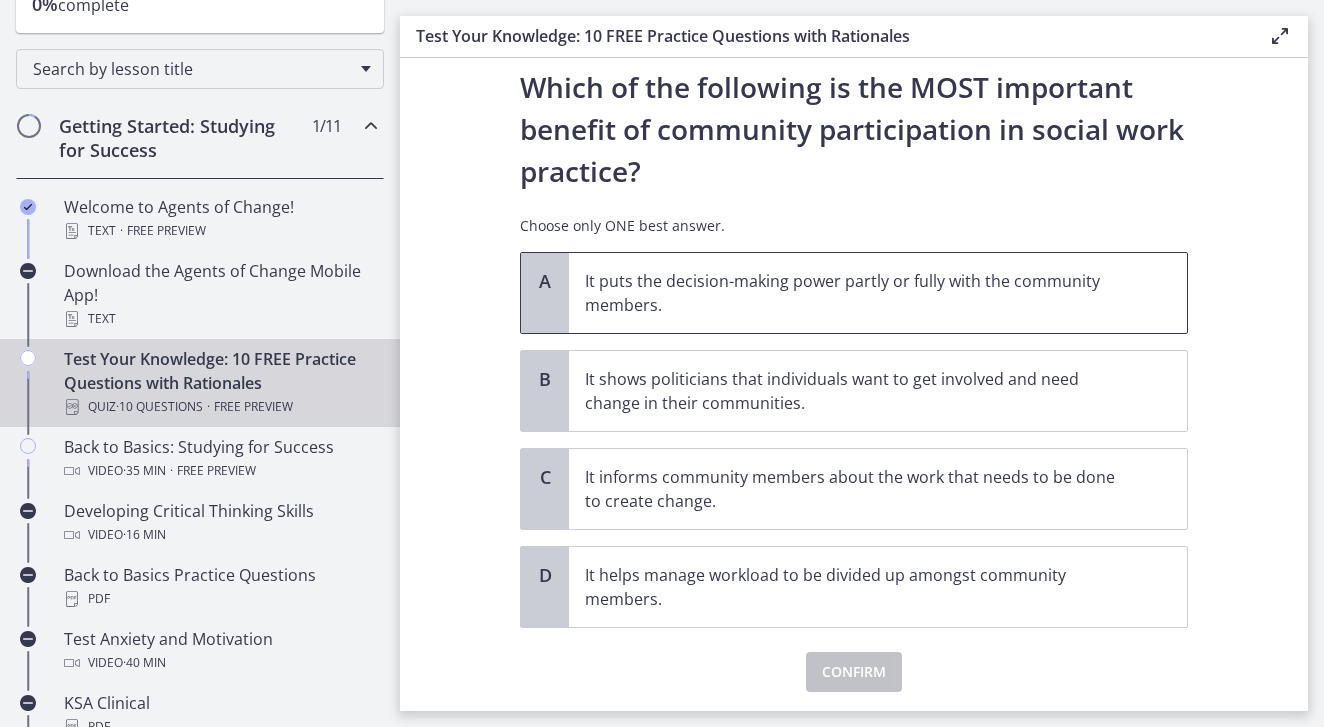click on "It puts the decision-making power partly or fully with the community members." at bounding box center [858, 293] 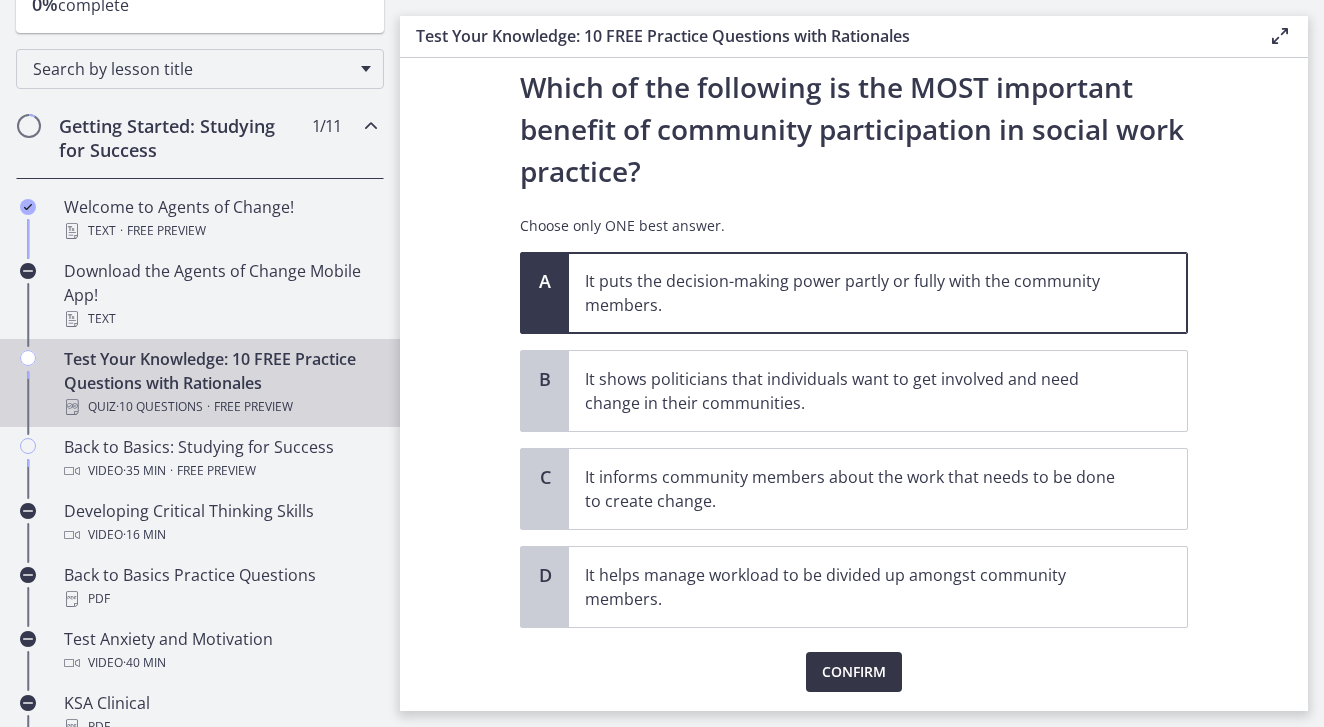 click on "Confirm" at bounding box center (854, 672) 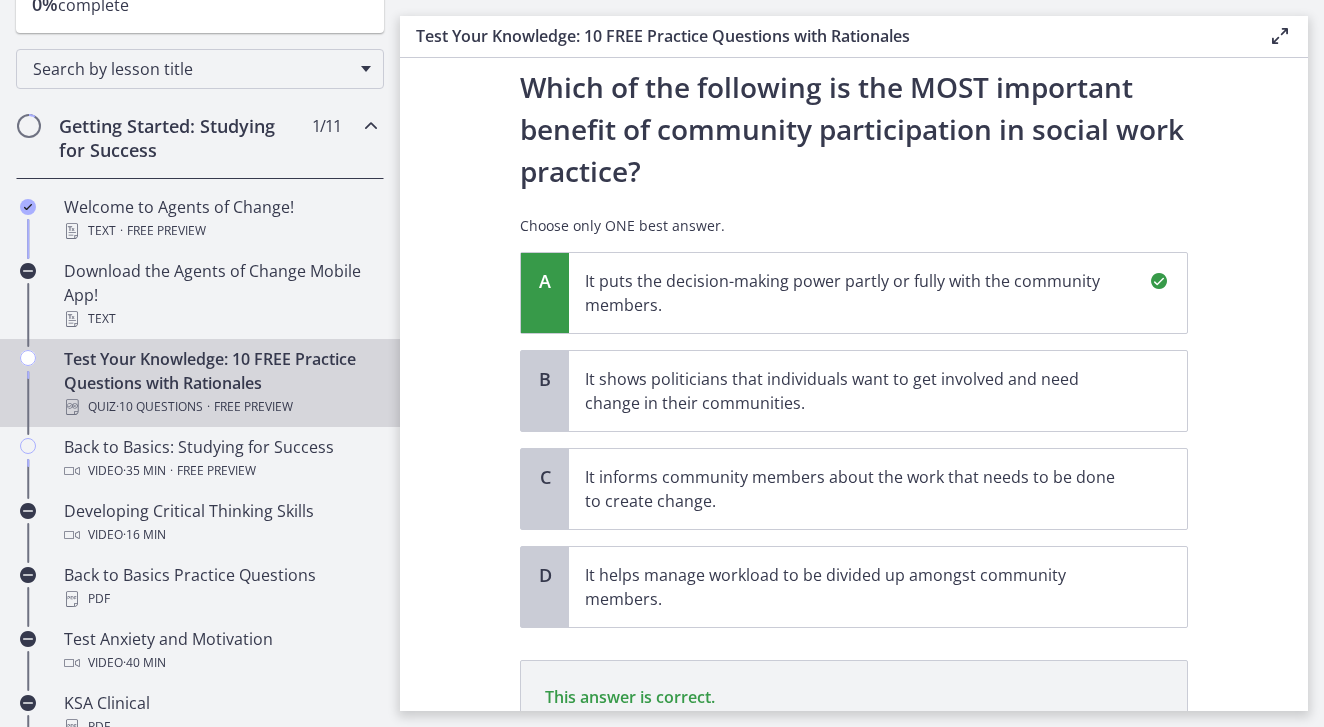 scroll, scrollTop: 327, scrollLeft: 0, axis: vertical 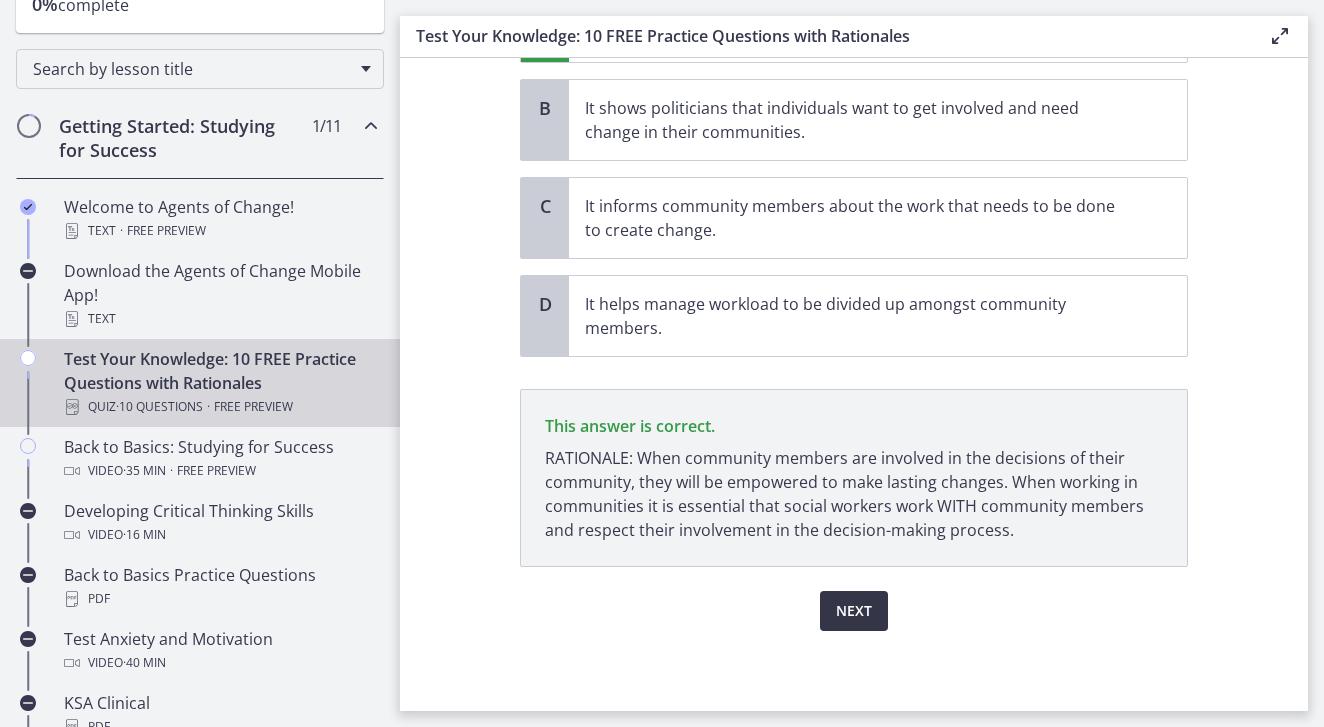 click on "Next" at bounding box center [854, 611] 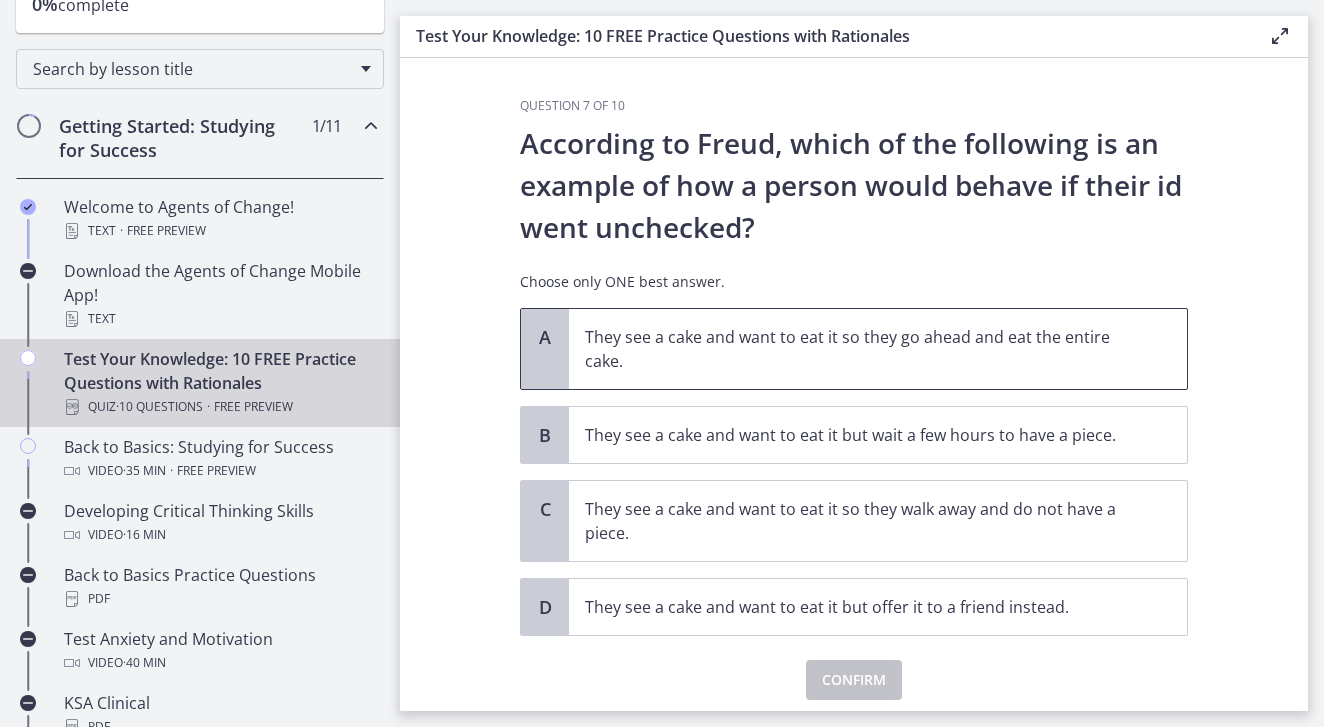 click on "They see a cake and want to eat it so they go ahead and eat the entire cake." at bounding box center (858, 349) 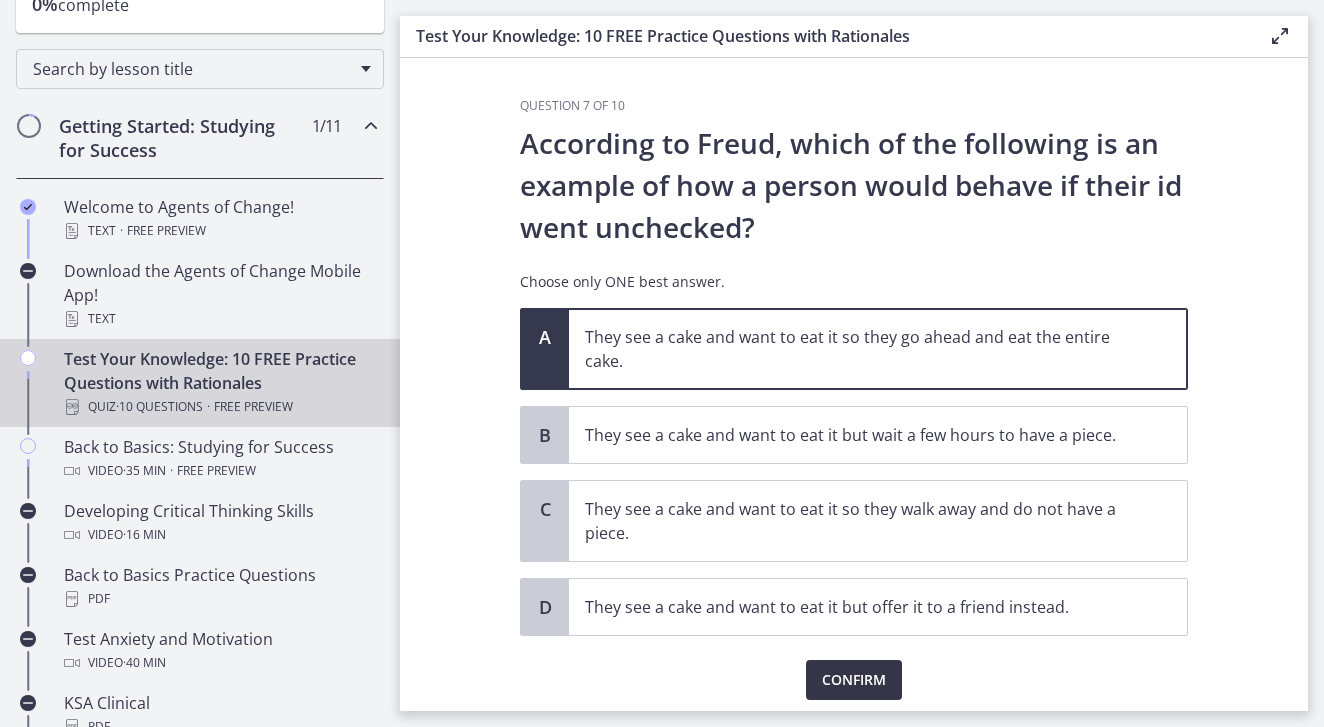 click on "Confirm" at bounding box center (854, 680) 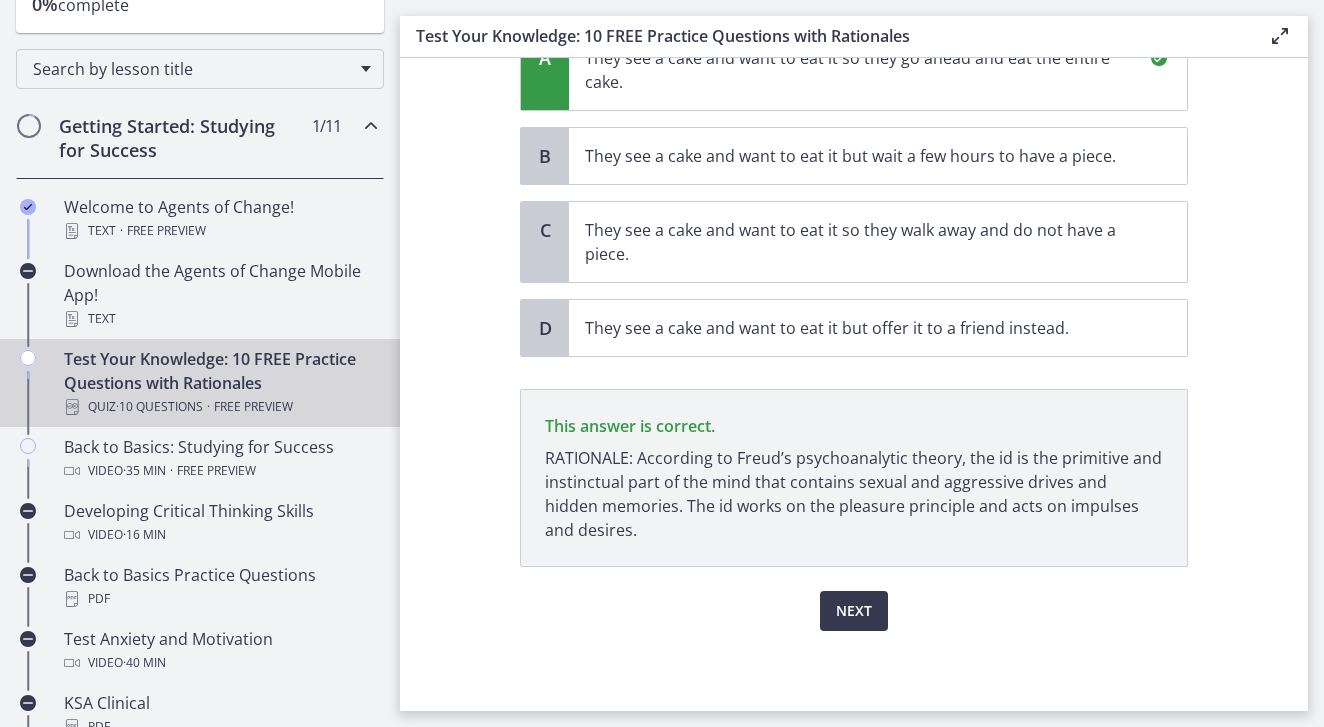 scroll, scrollTop: 279, scrollLeft: 0, axis: vertical 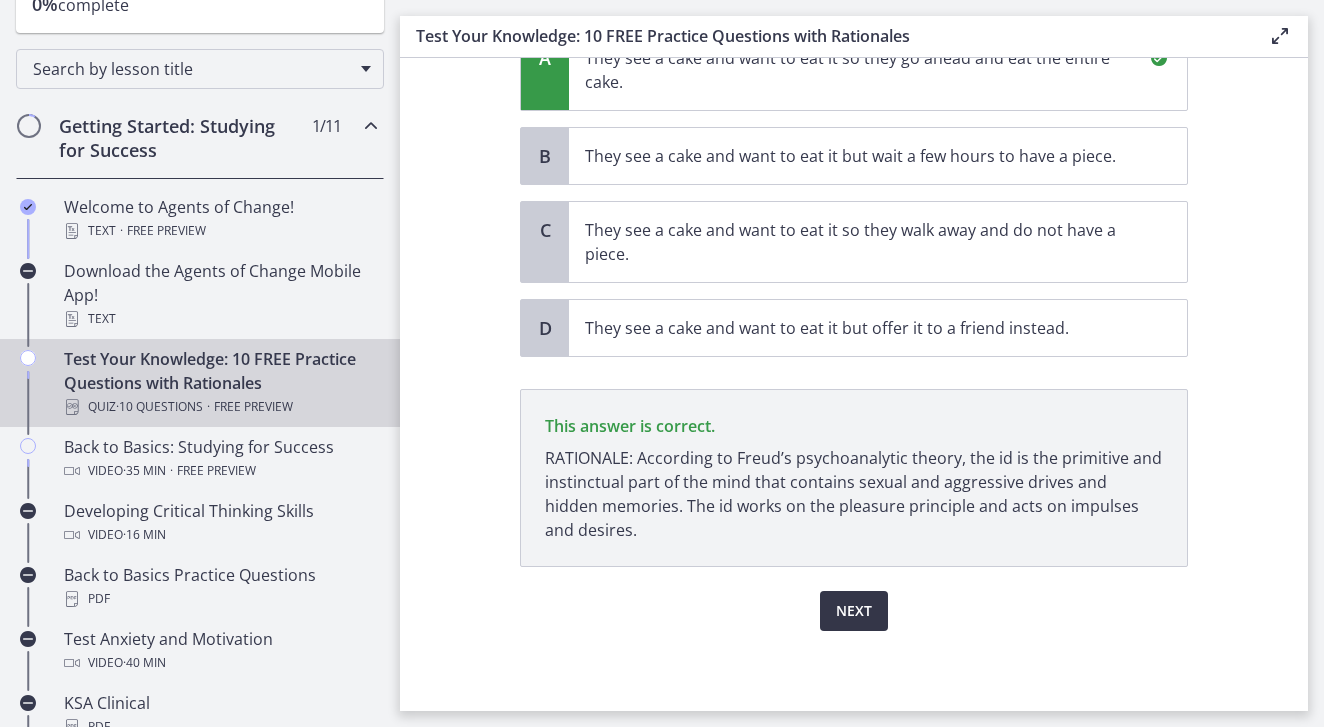 click on "Next" at bounding box center (854, 611) 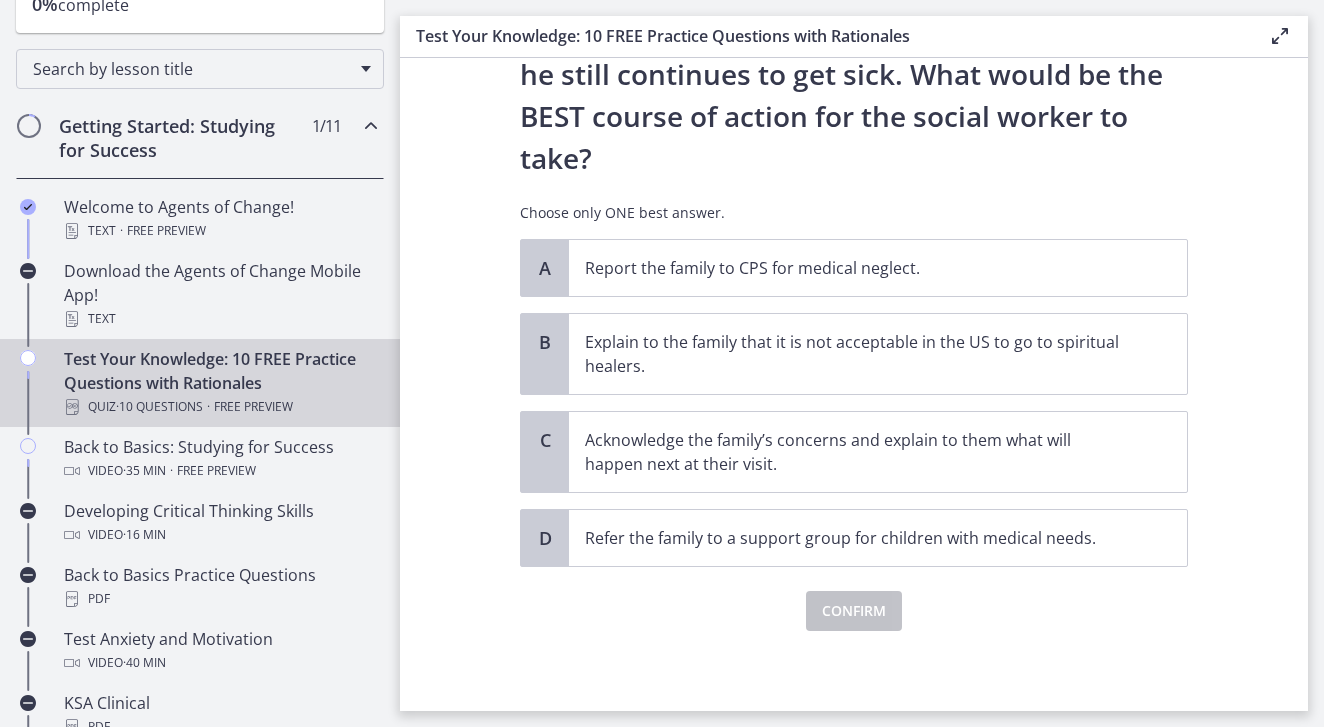 scroll, scrollTop: 405, scrollLeft: 0, axis: vertical 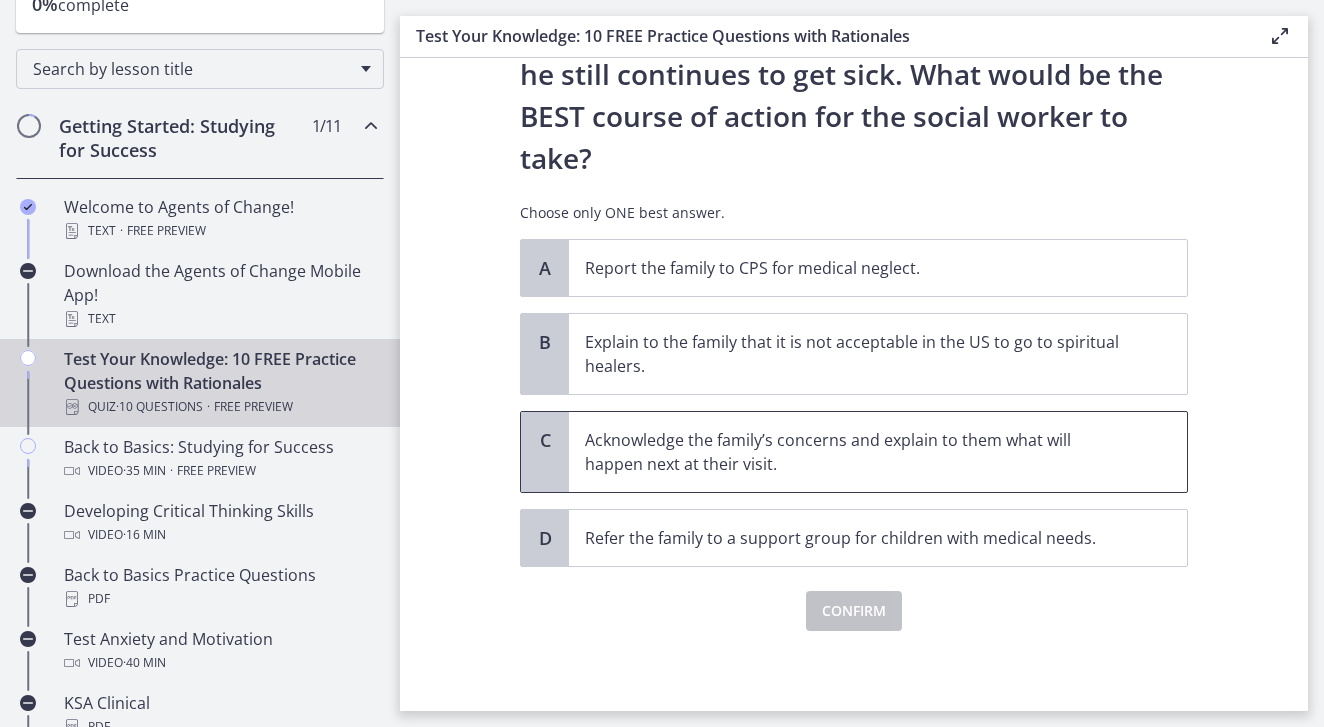 click on "Acknowledge the family’s concerns and explain to them what will happen next at their visit." at bounding box center [858, 452] 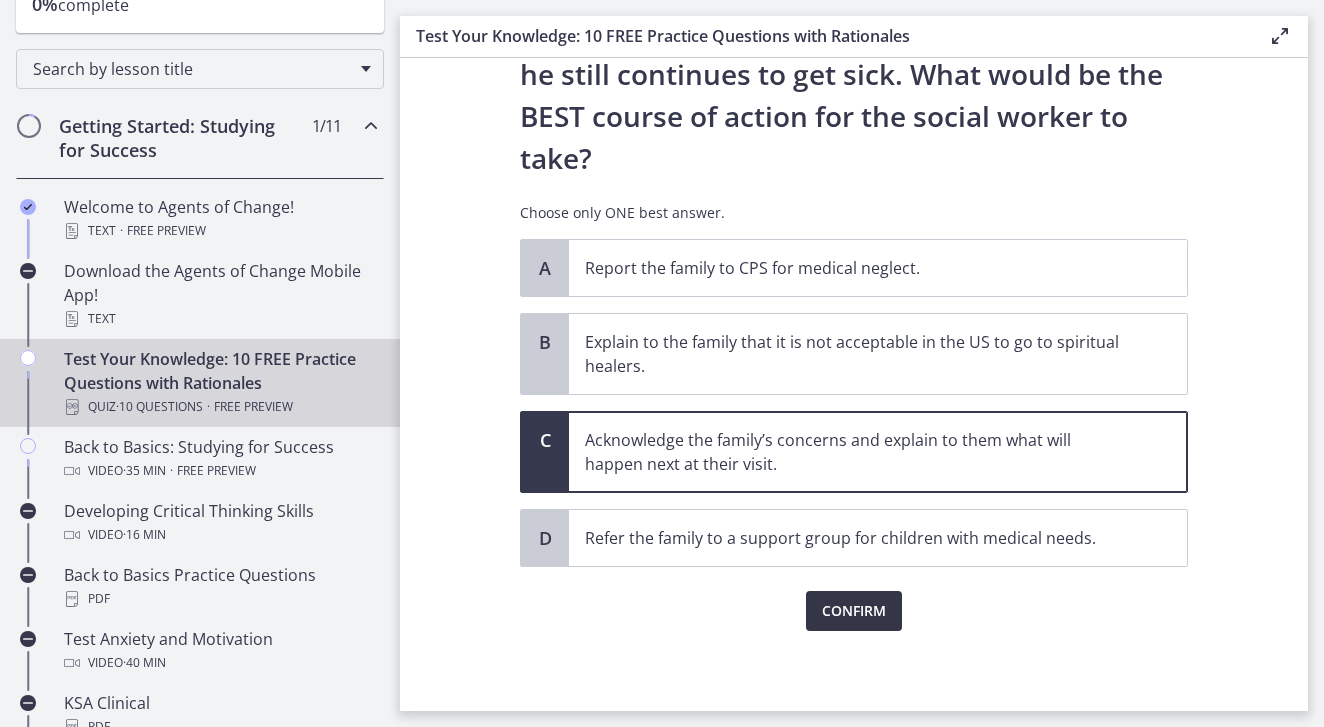 click on "Confirm" at bounding box center [854, 611] 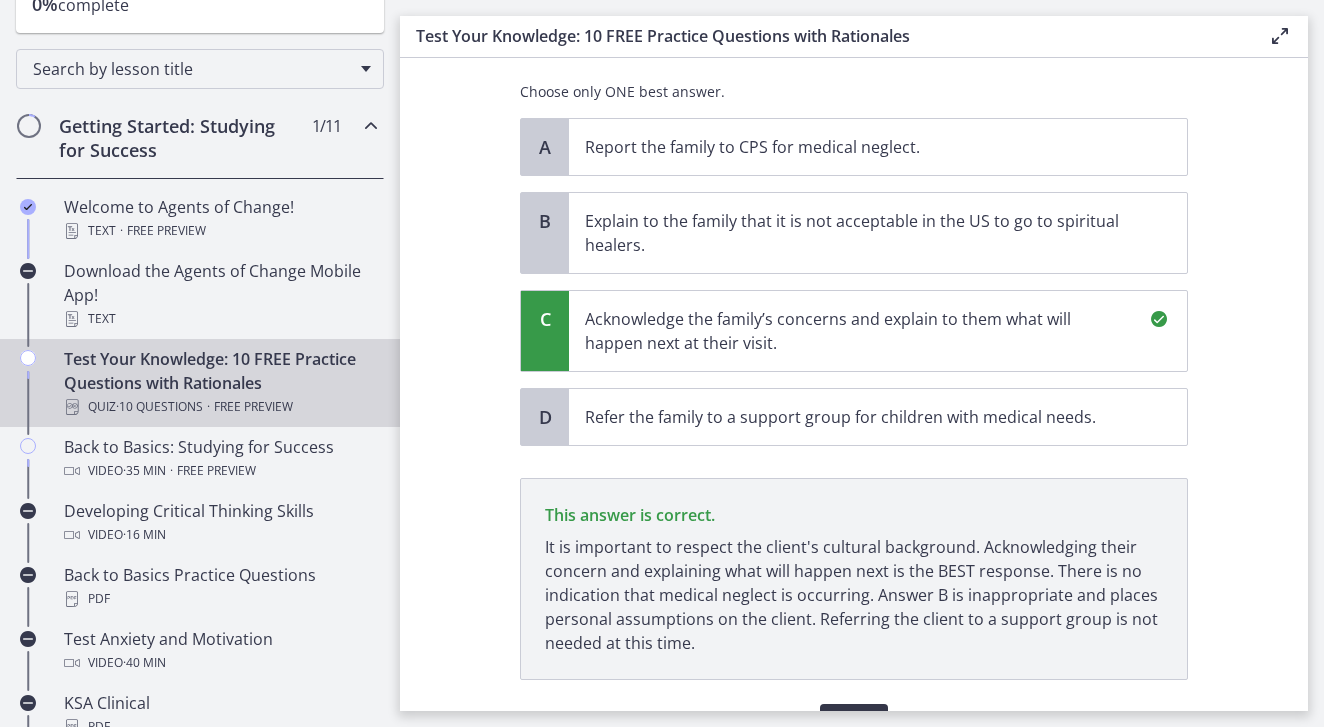 scroll, scrollTop: 639, scrollLeft: 0, axis: vertical 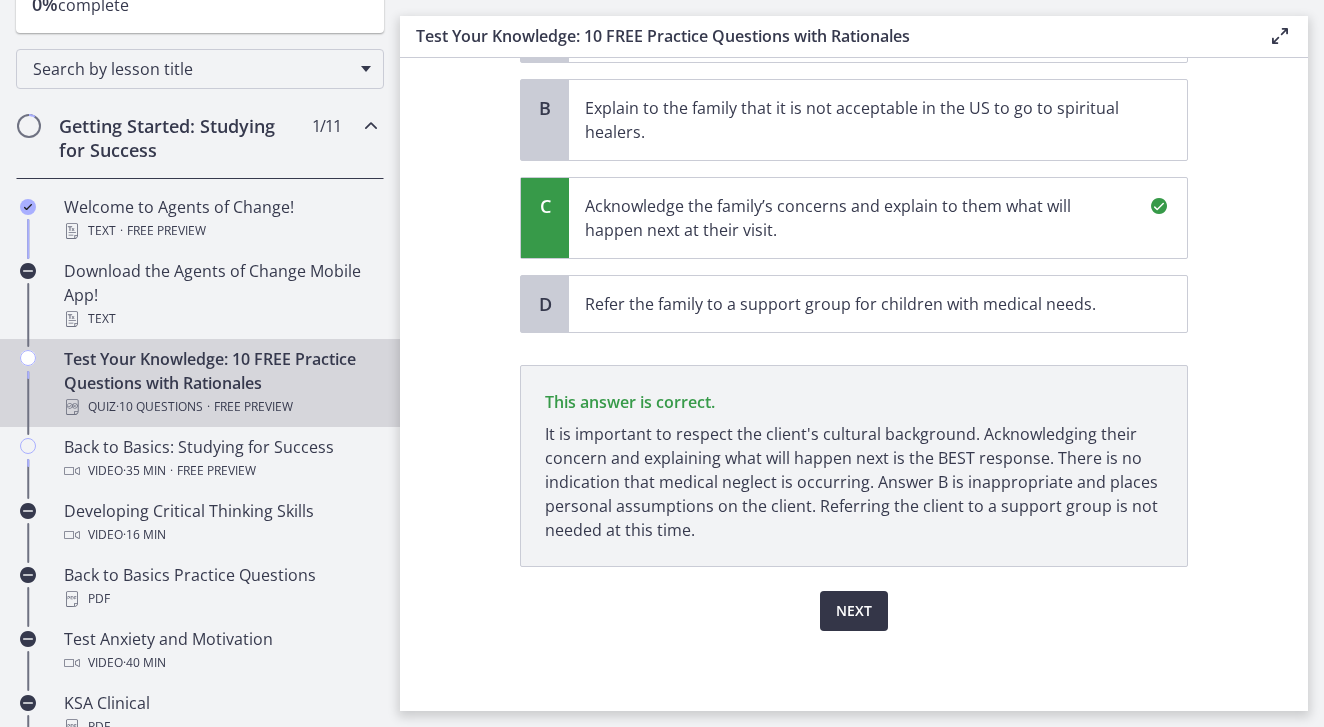 click on "Next" at bounding box center [854, 611] 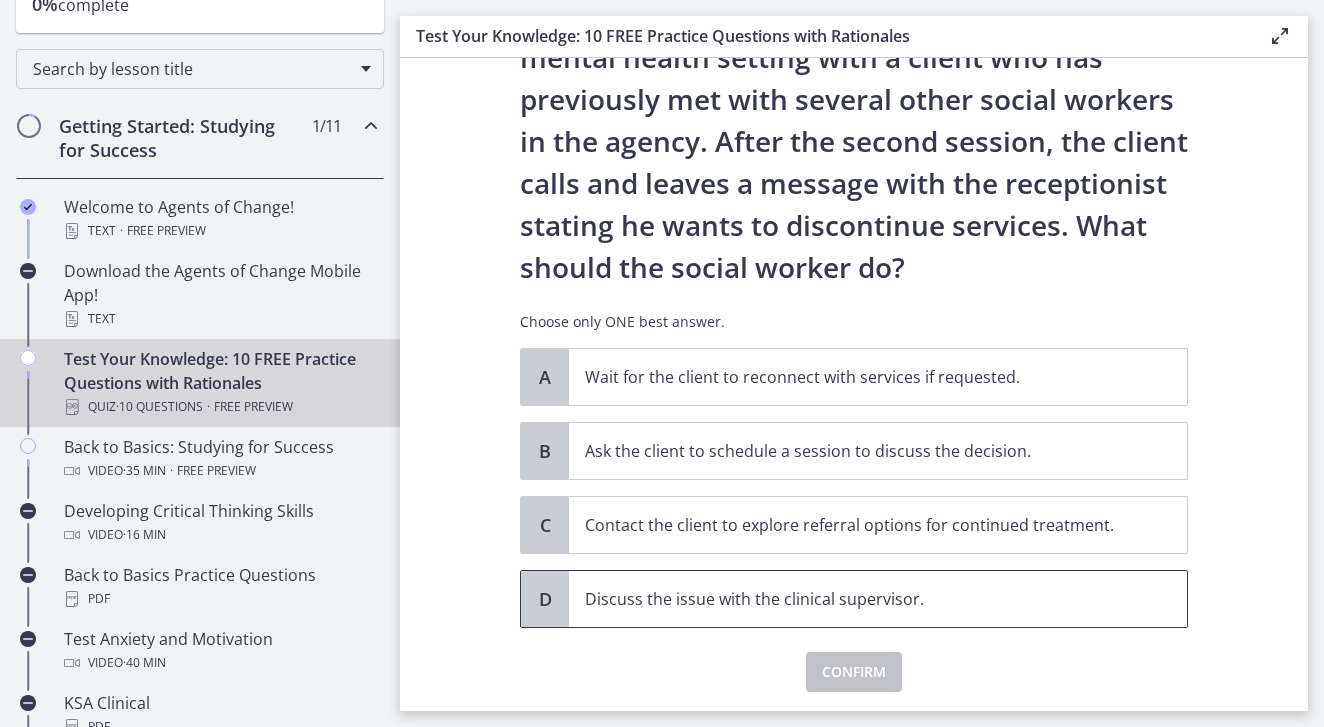 scroll, scrollTop: 171, scrollLeft: 0, axis: vertical 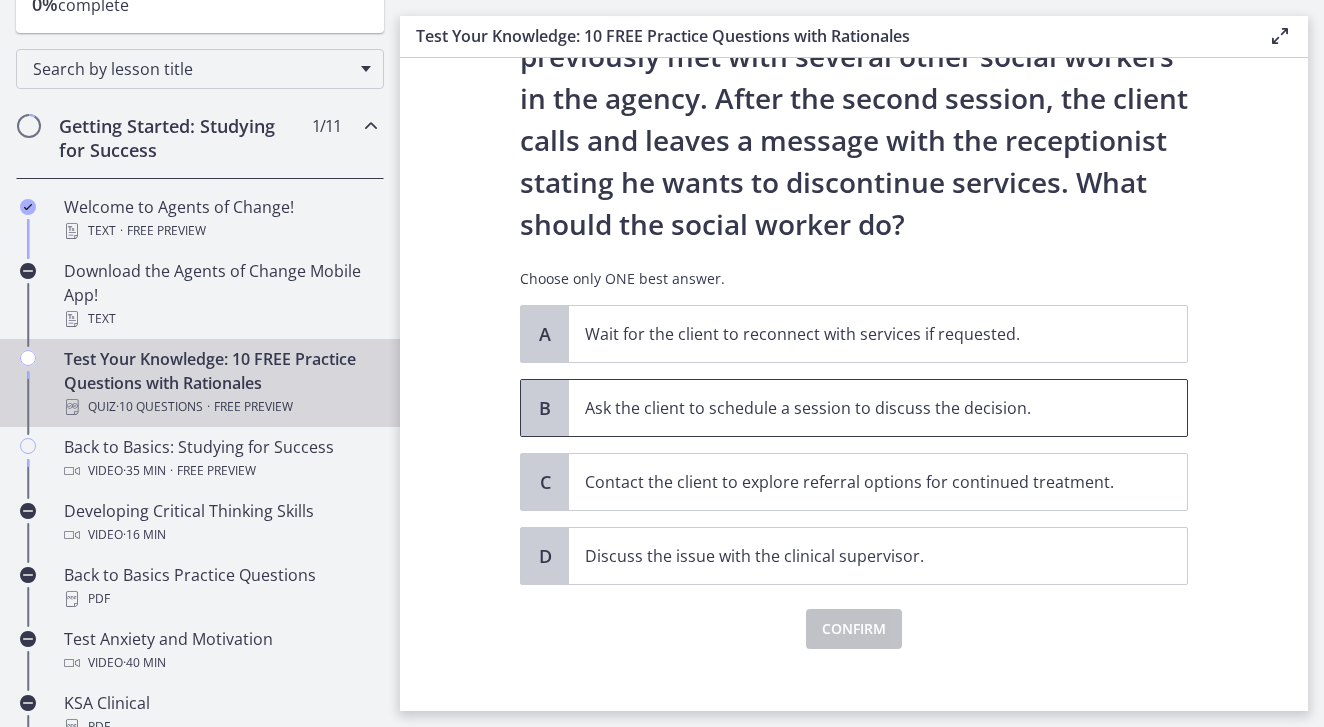 click on "Ask the client to schedule a session to discuss the decision." at bounding box center [858, 408] 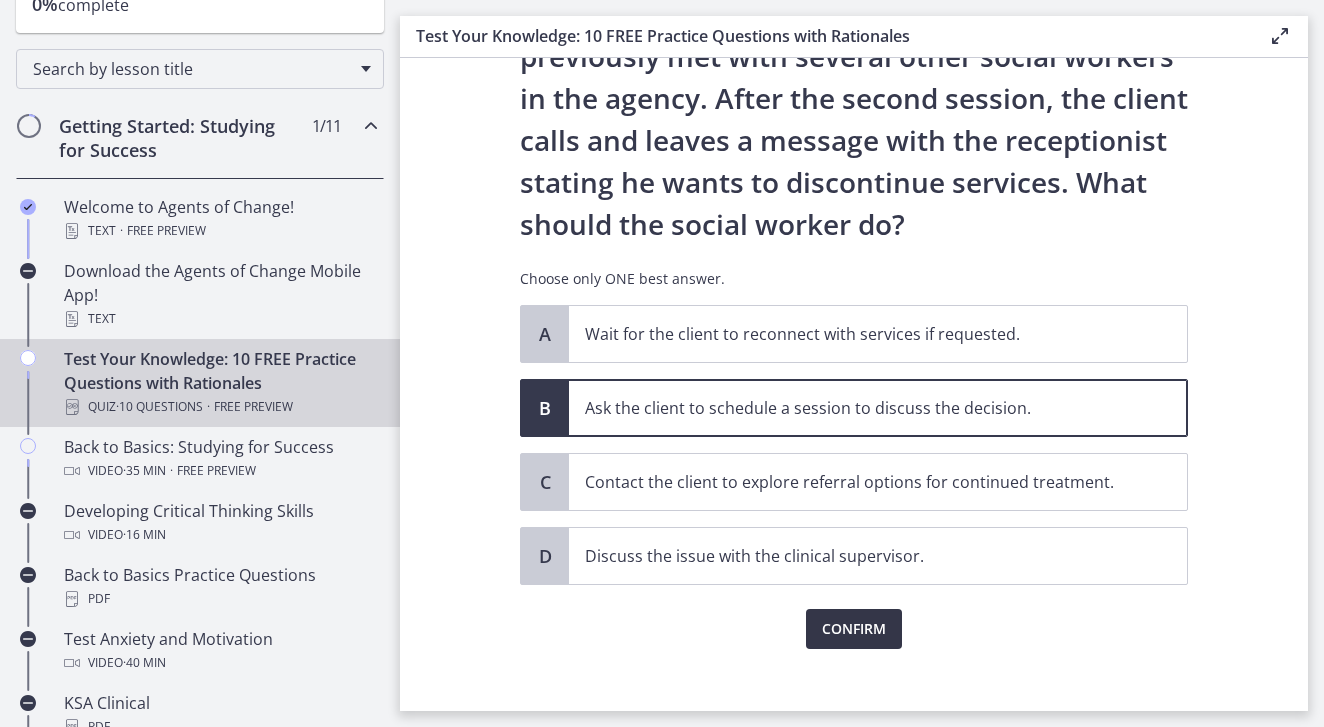 click on "Confirm" at bounding box center [854, 629] 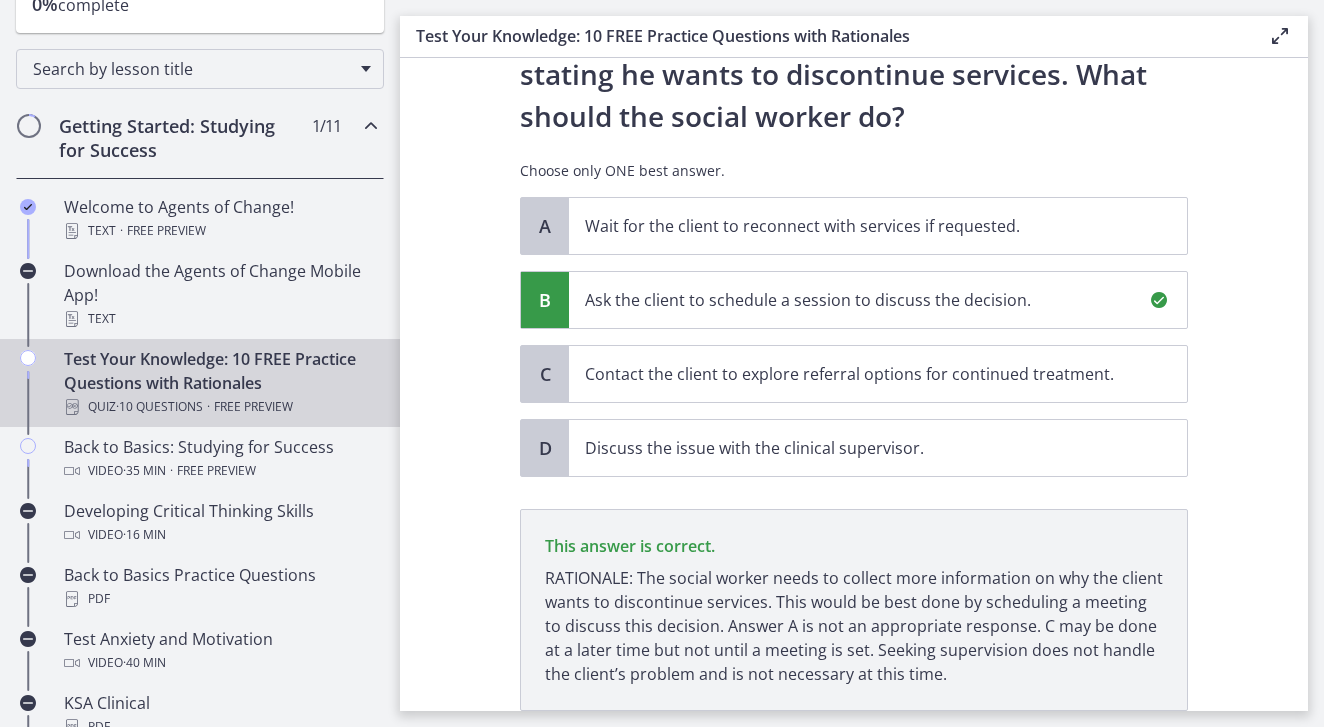 scroll, scrollTop: 423, scrollLeft: 0, axis: vertical 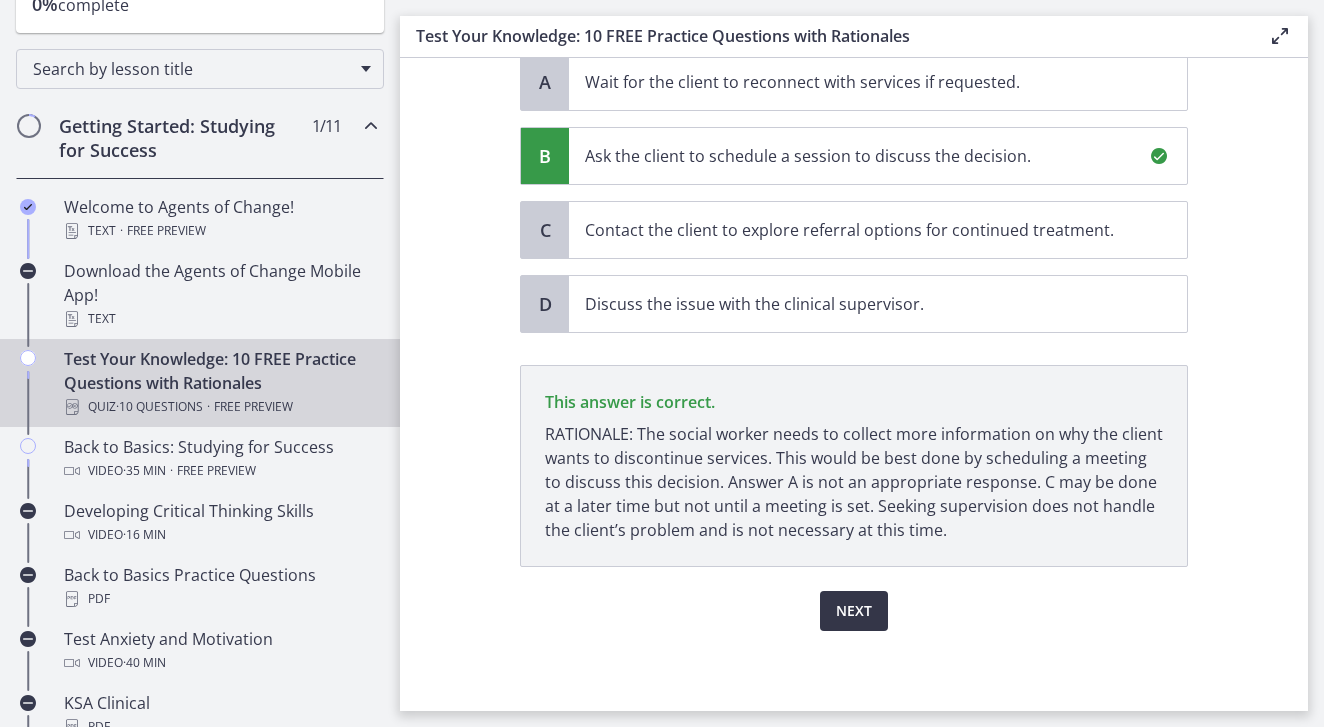 click on "Next" at bounding box center [854, 611] 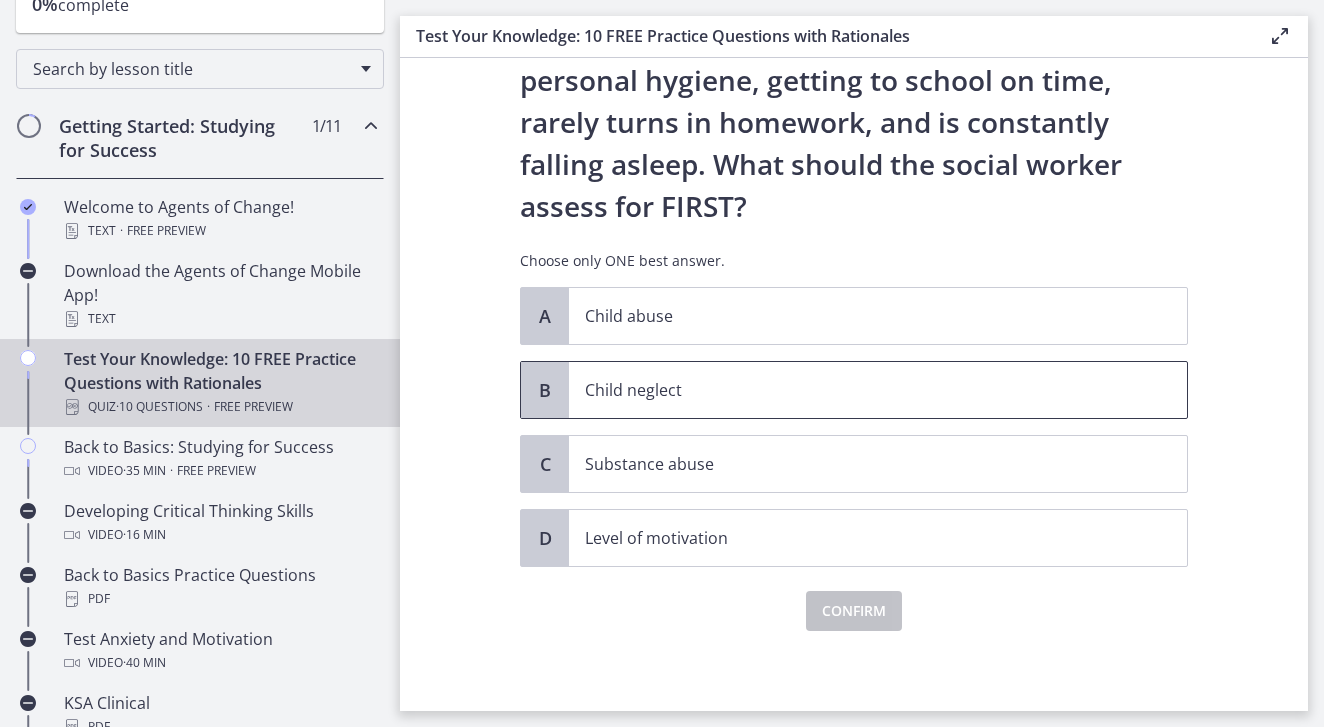 scroll, scrollTop: 147, scrollLeft: 0, axis: vertical 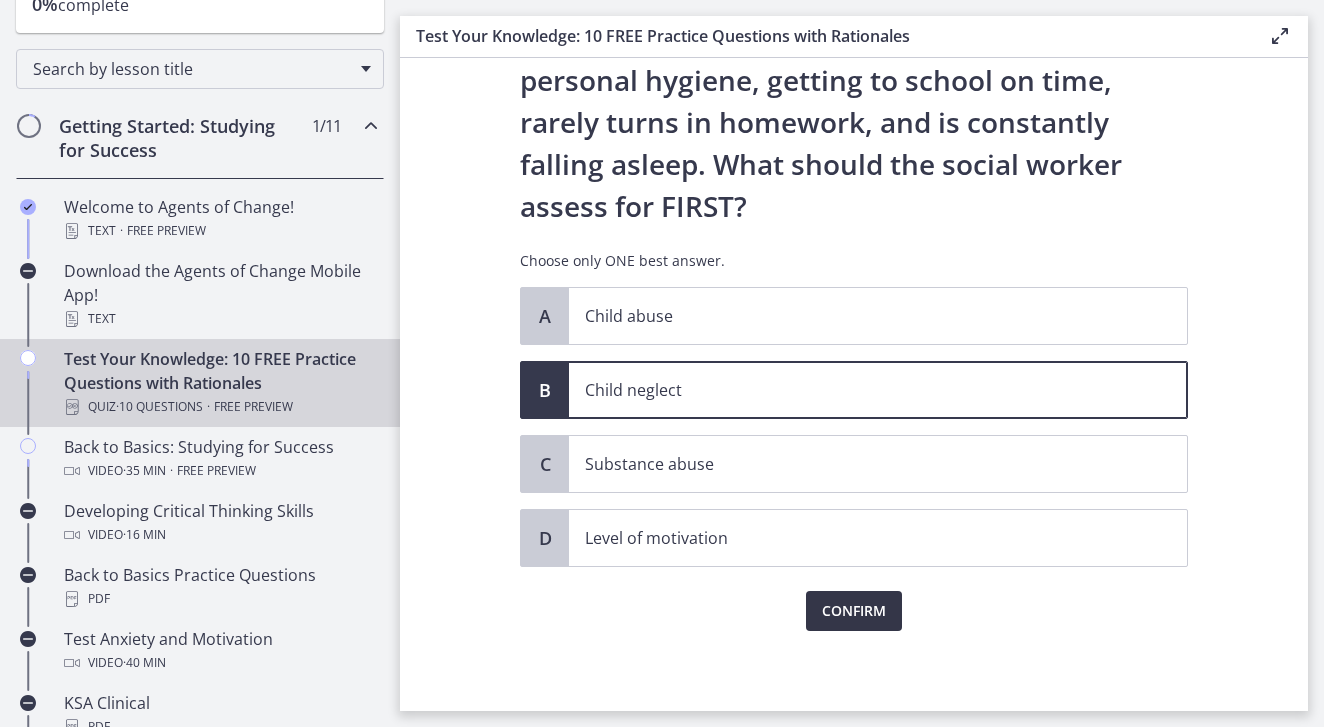 click on "Confirm" at bounding box center (854, 611) 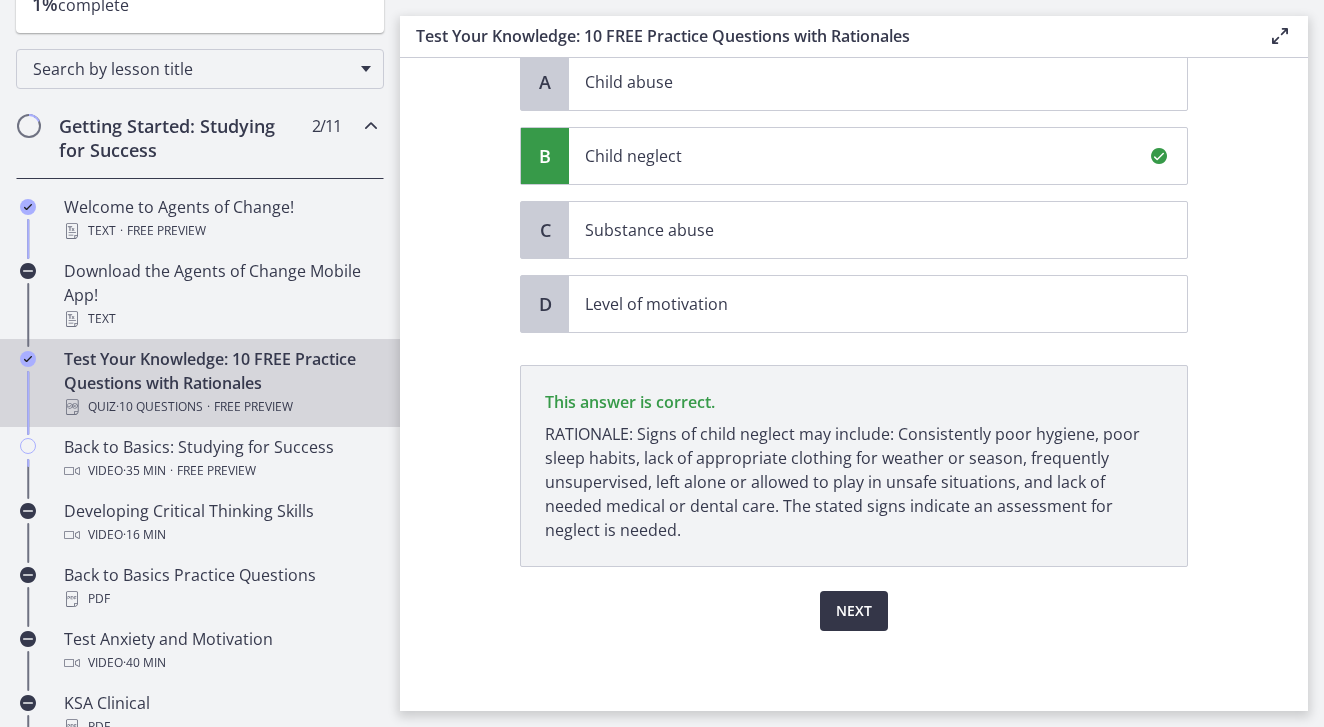 scroll, scrollTop: 381, scrollLeft: 0, axis: vertical 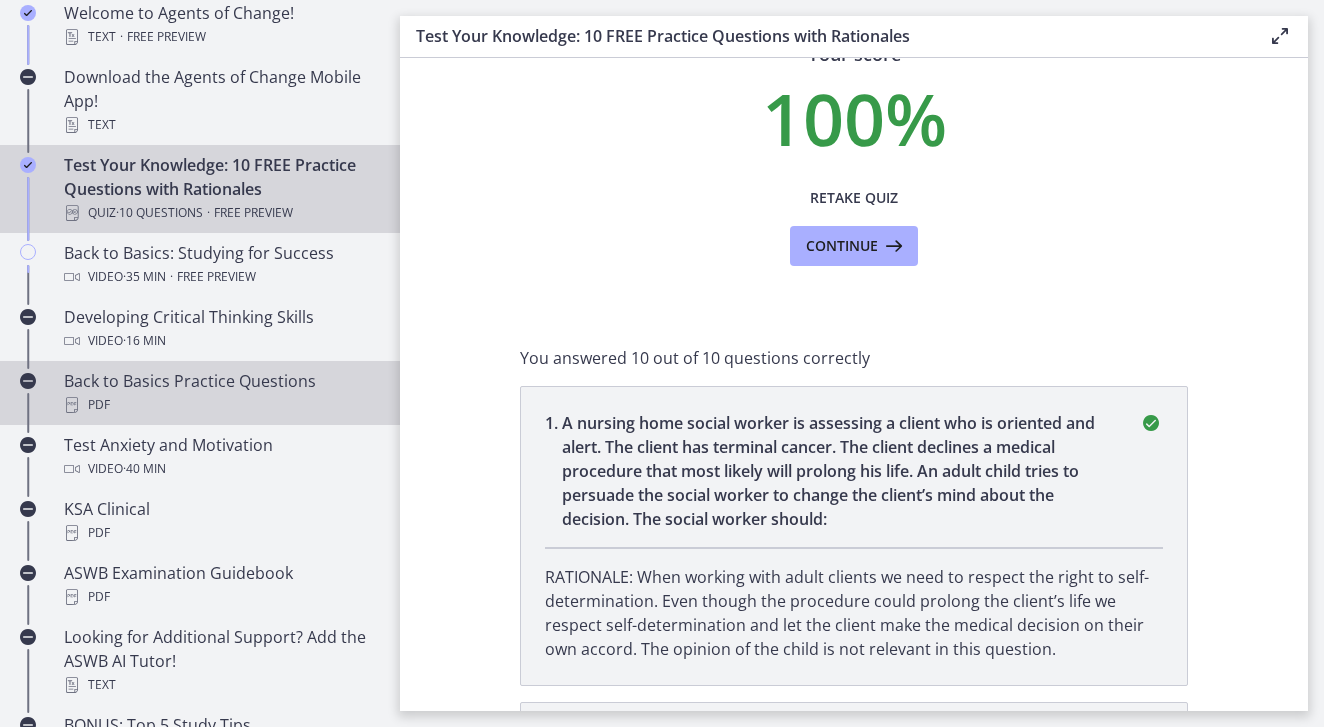 click on "Back to Basics Practice Questions
PDF" at bounding box center [220, 393] 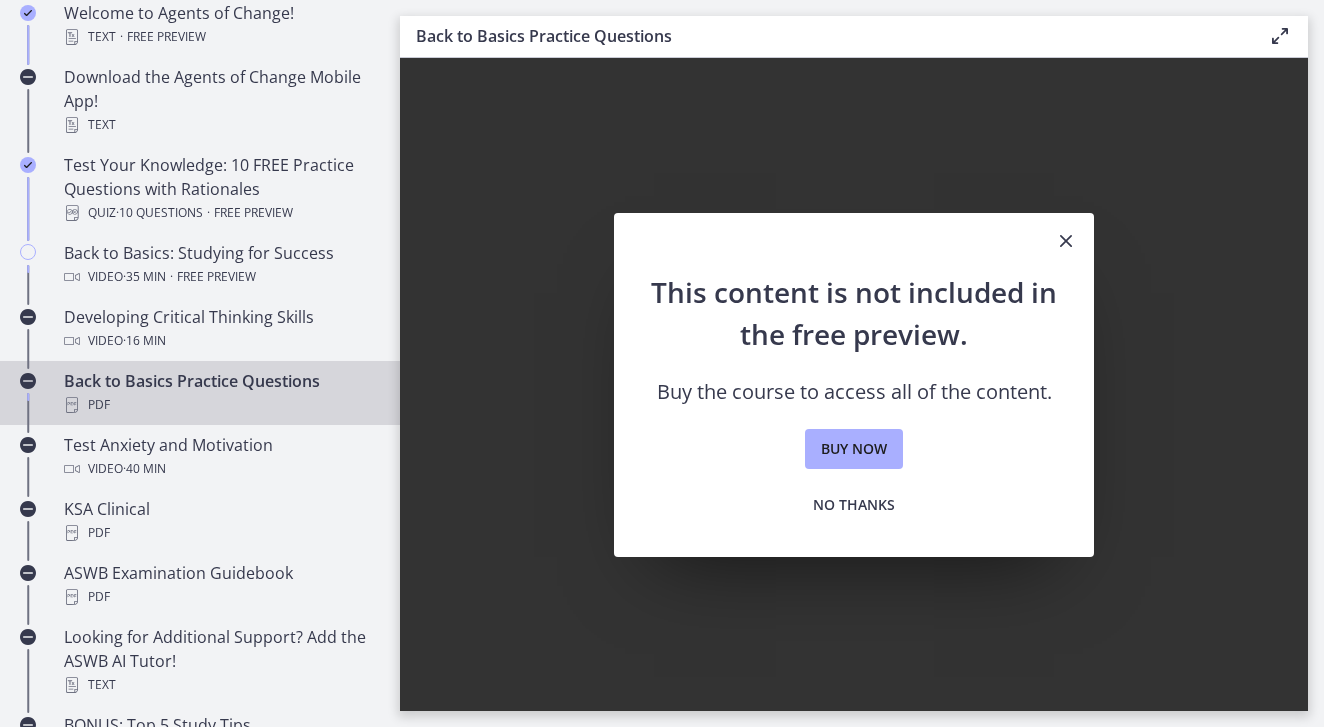 scroll, scrollTop: 0, scrollLeft: 0, axis: both 